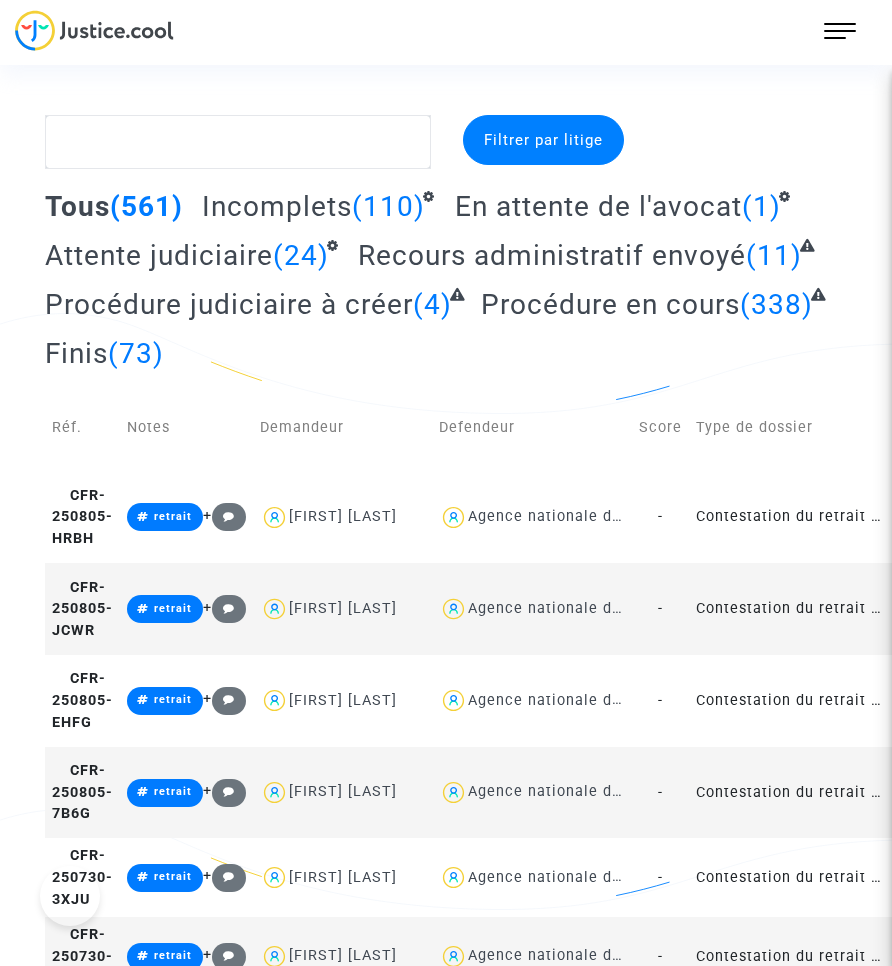click 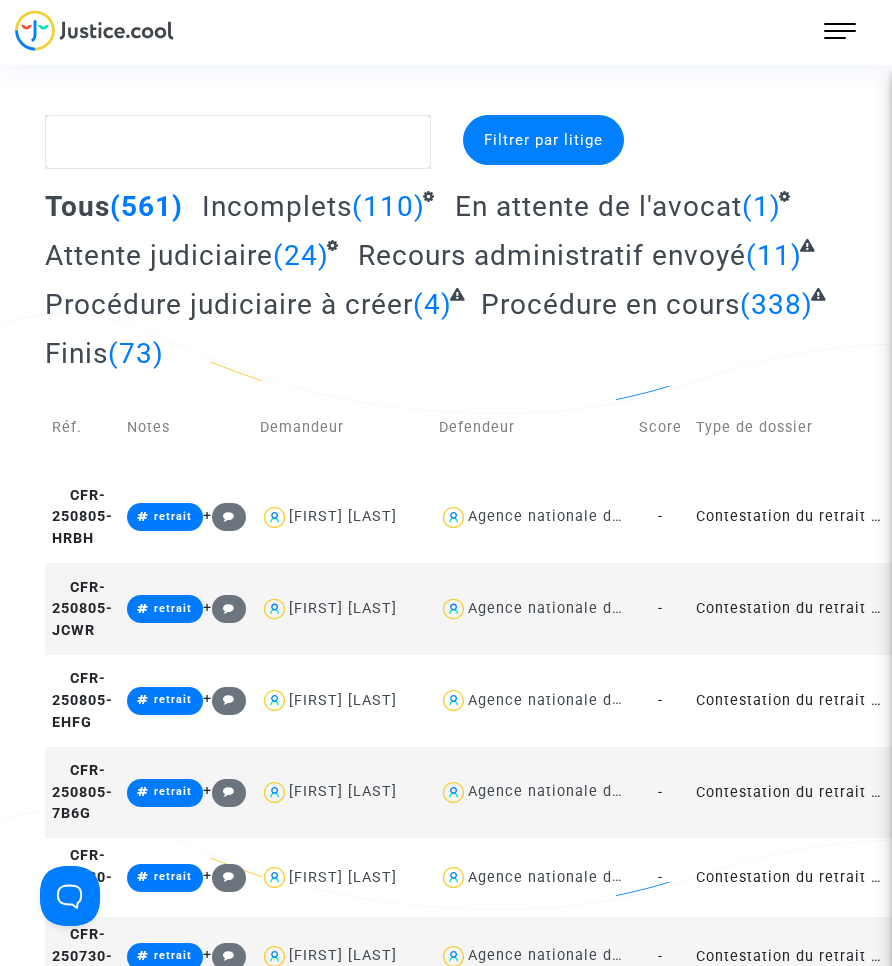 scroll, scrollTop: 0, scrollLeft: 0, axis: both 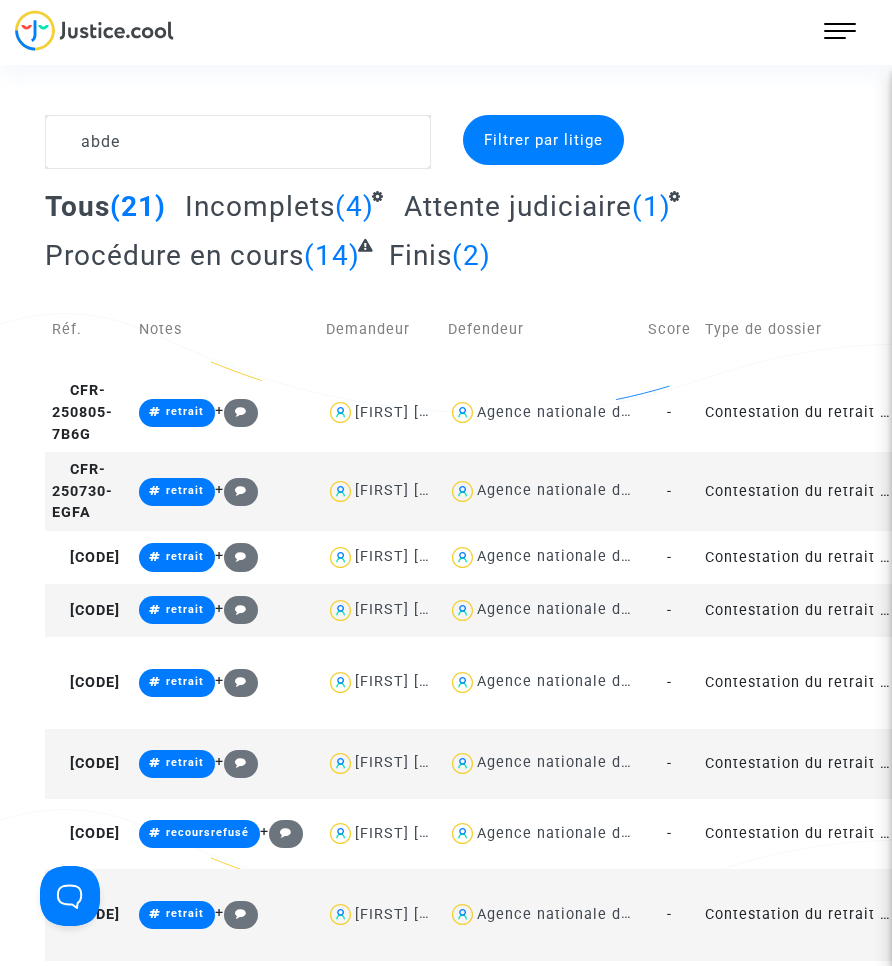 type on "abde" 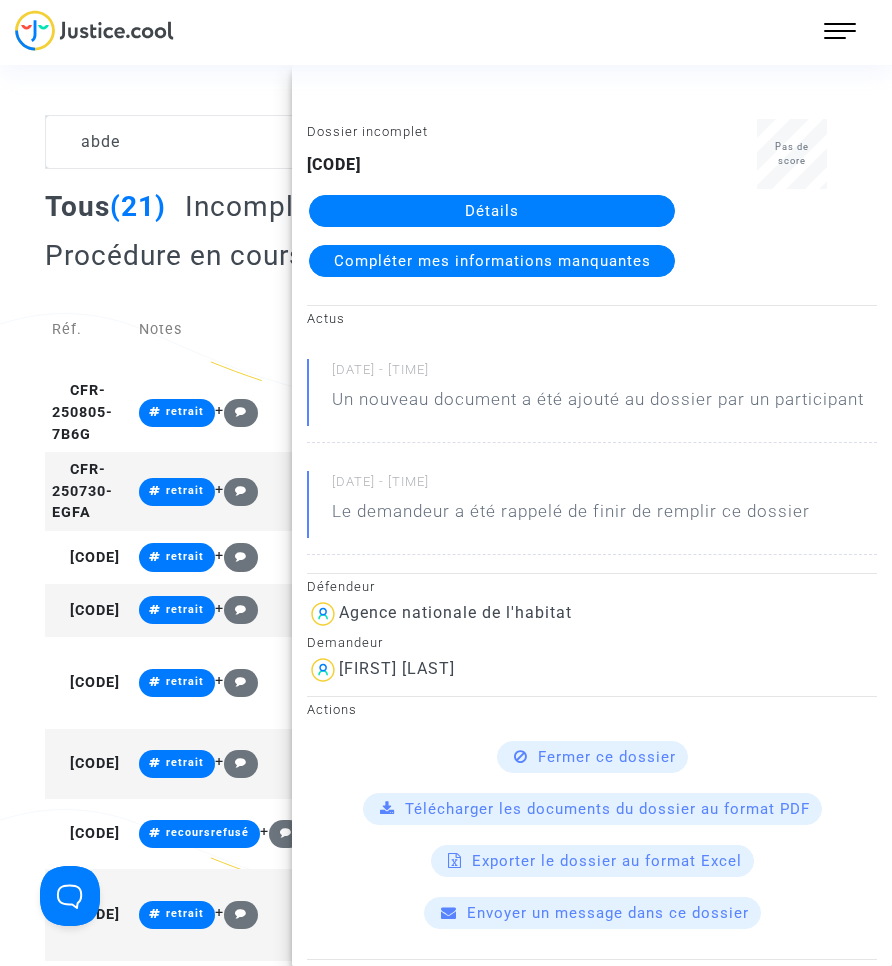 click on "Détails" 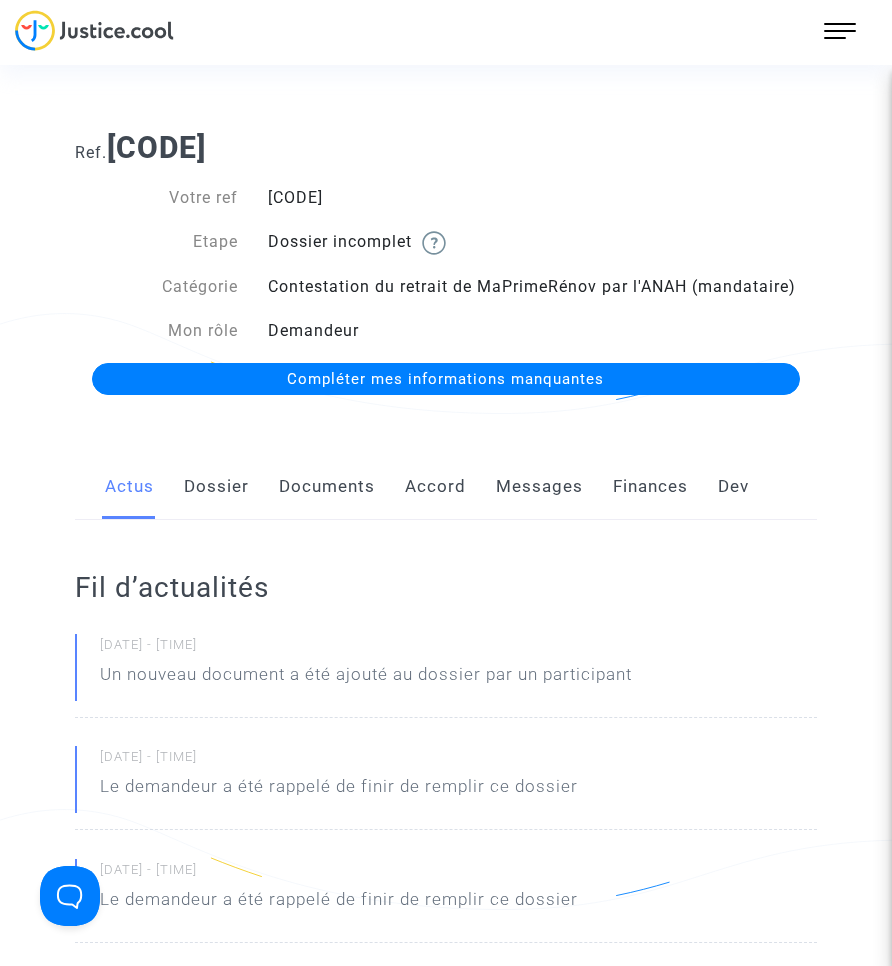 click on "Documents" 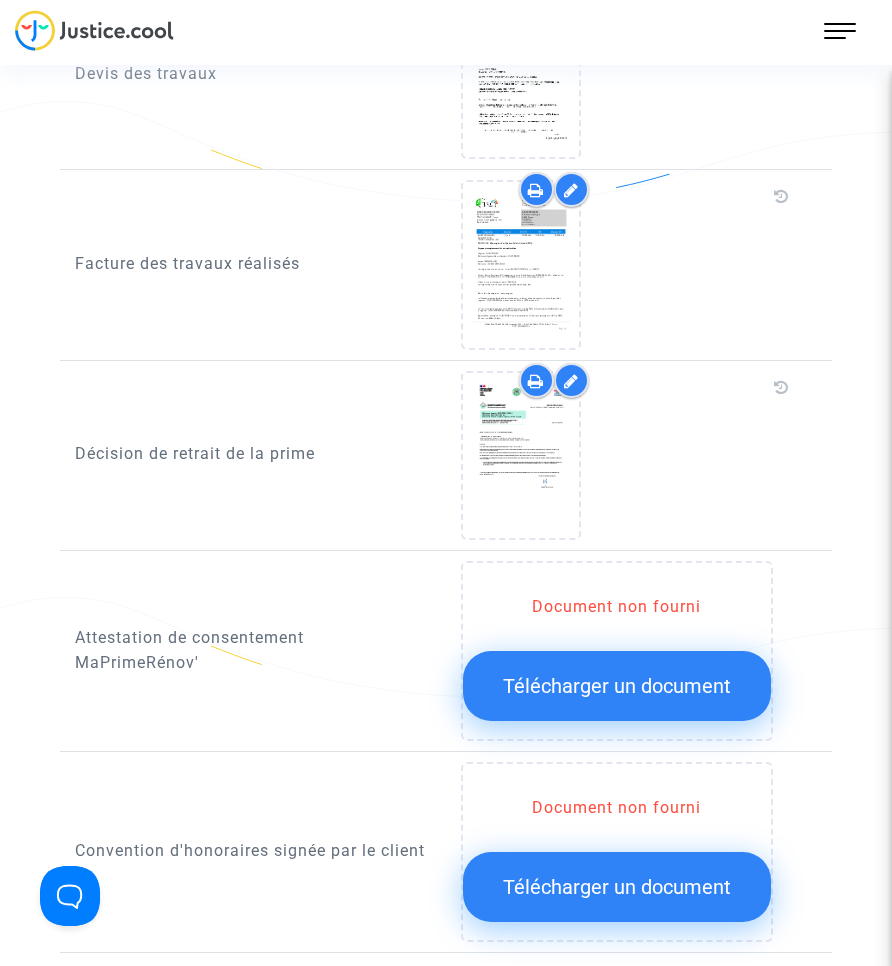 scroll, scrollTop: 1800, scrollLeft: 0, axis: vertical 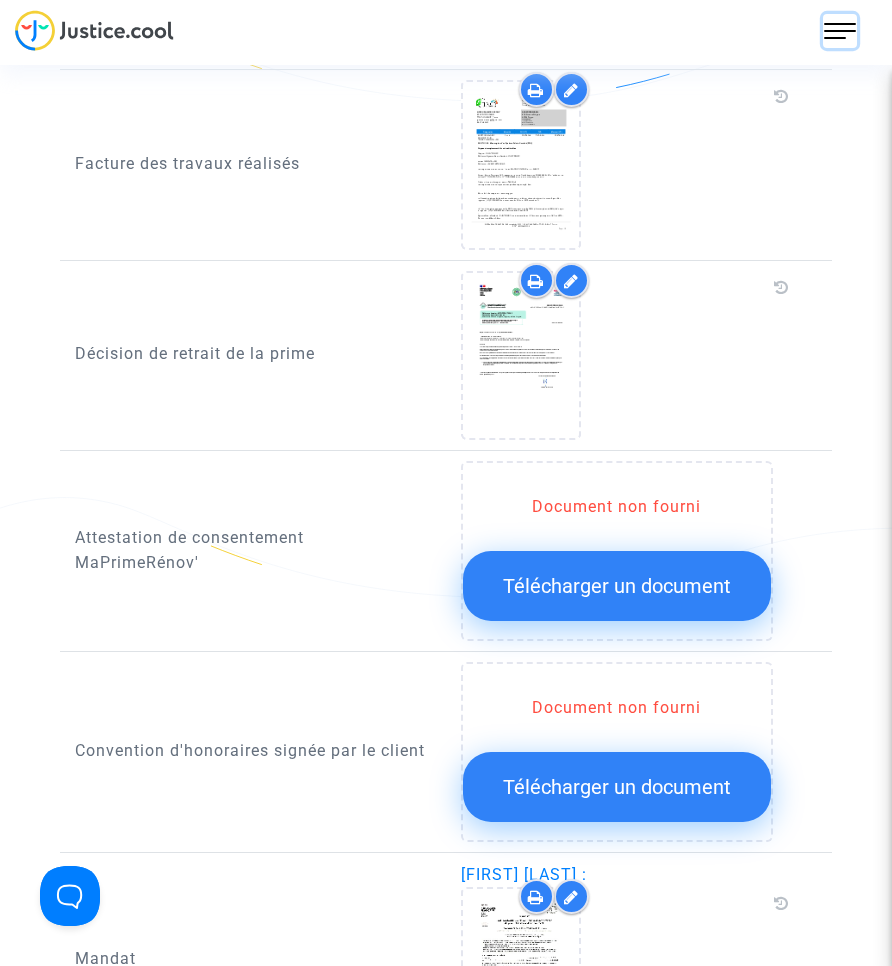 click at bounding box center (840, 31) 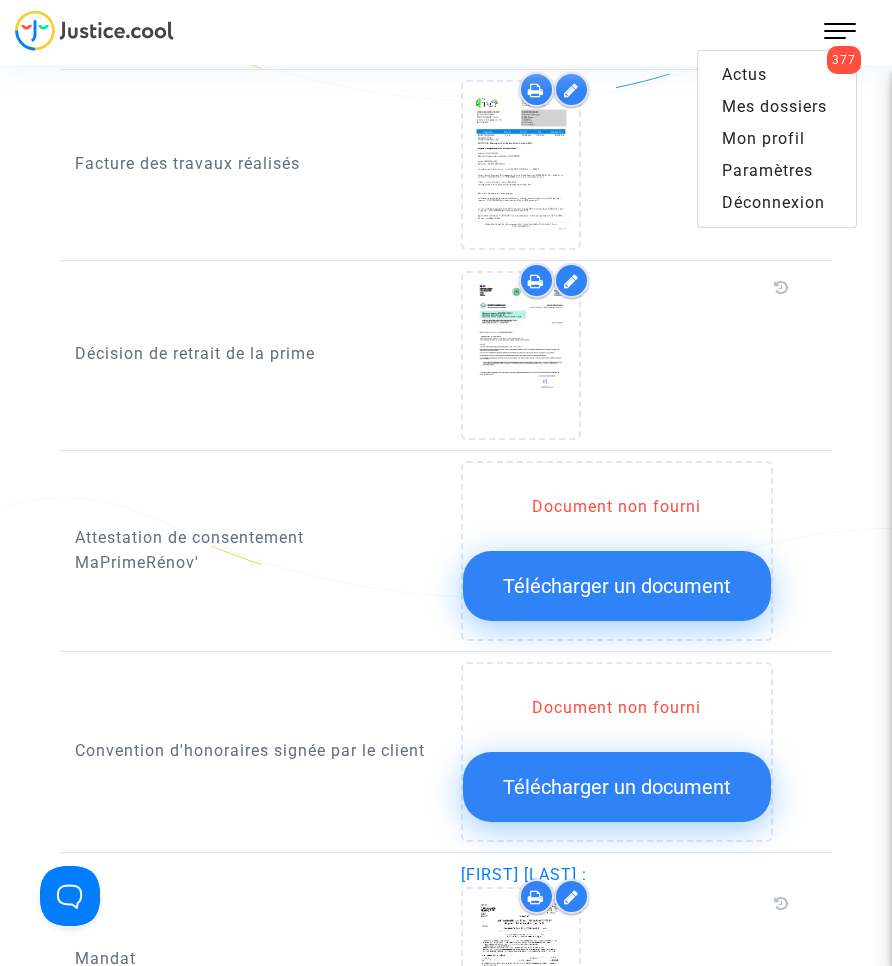 click on "Mes dossiers" at bounding box center (774, 106) 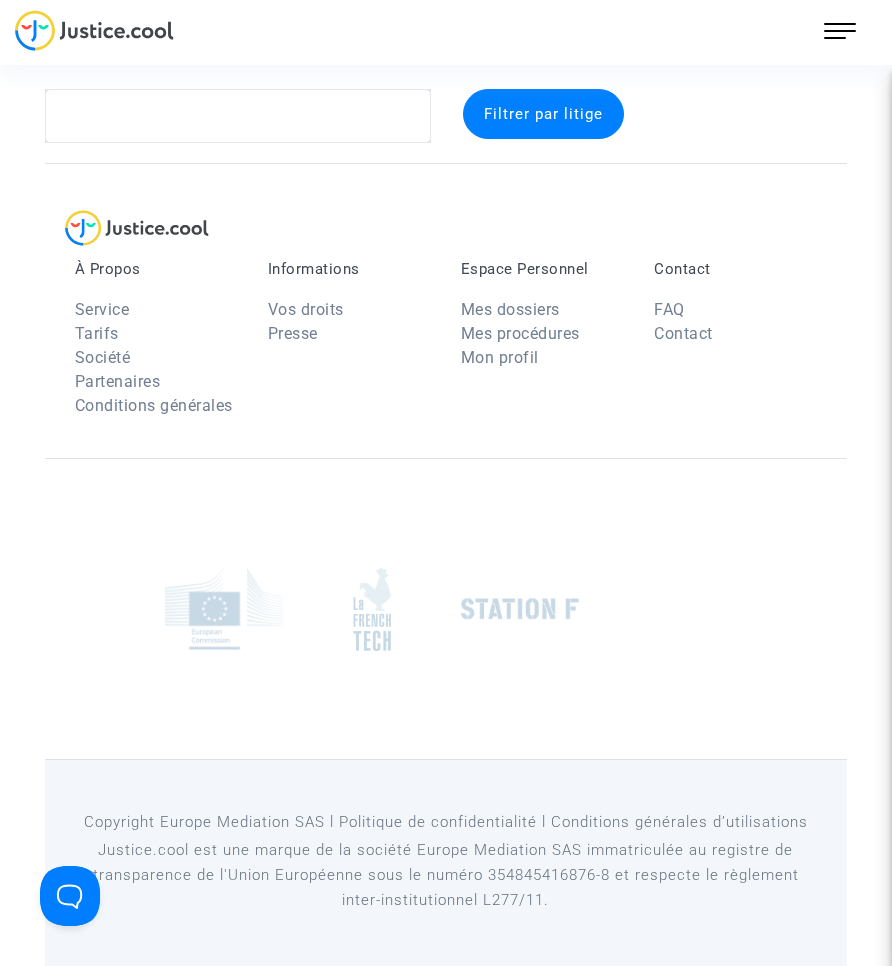 click on "Filtrer par litige À Propos Service Tarifs Société Partenaires Conditions générales Informations Vos droits Presse Espace Personnel Mes dossiers Mes procédures Mon profil Contact FAQ Contact Copyright Europe Mediation SAS l Politique de confidentialité l Conditions générales d’utilisations Justice.cool est une marque de la société Europe Mediation SAS immatriculée au registre de transparence de l'Union Européenne sous le numéro [NUMBER] et respecte le règlement inter-institutionnel L277/11." at bounding box center (446, 470) 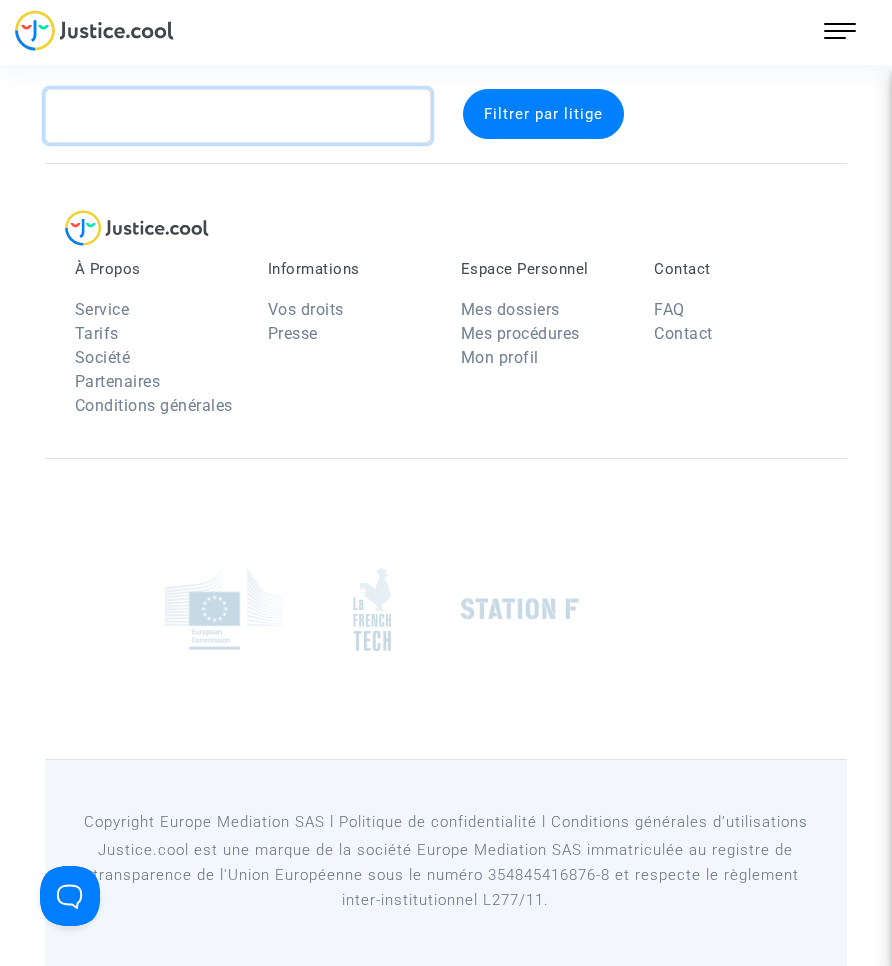 click 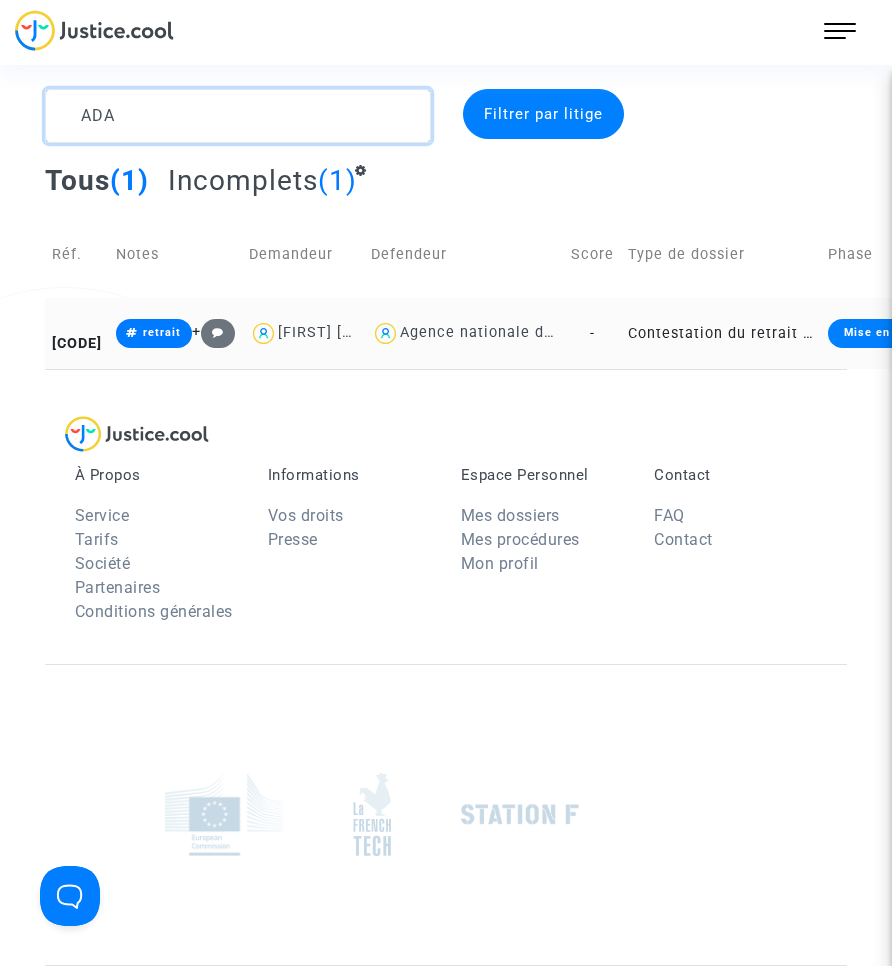 type on "ADA" 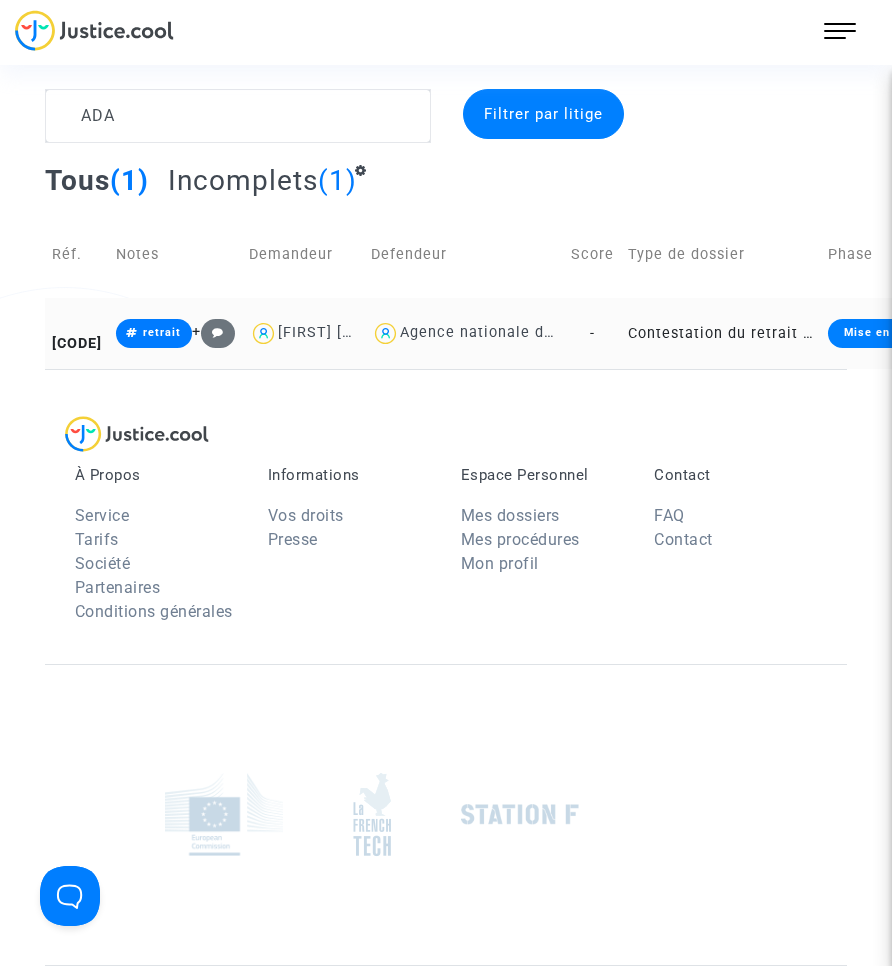 click on "Contestation du retrait de MaPrimeRénov par l'ANAH (mandataire)" 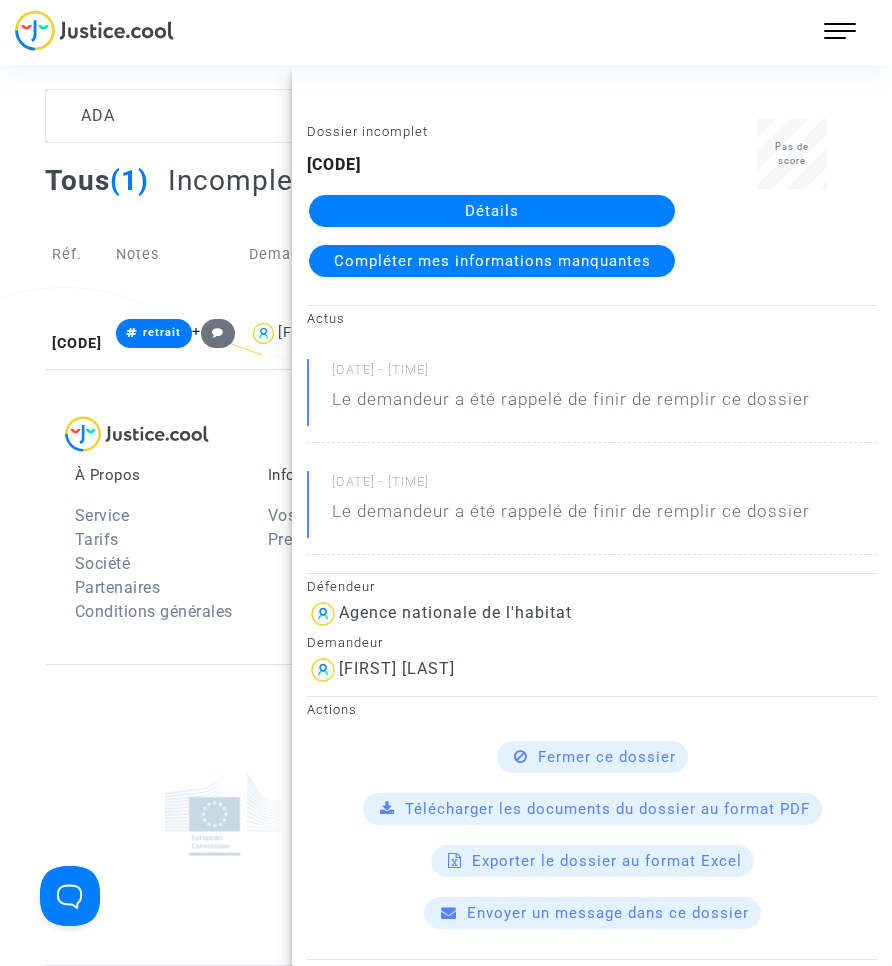click on "Détails" 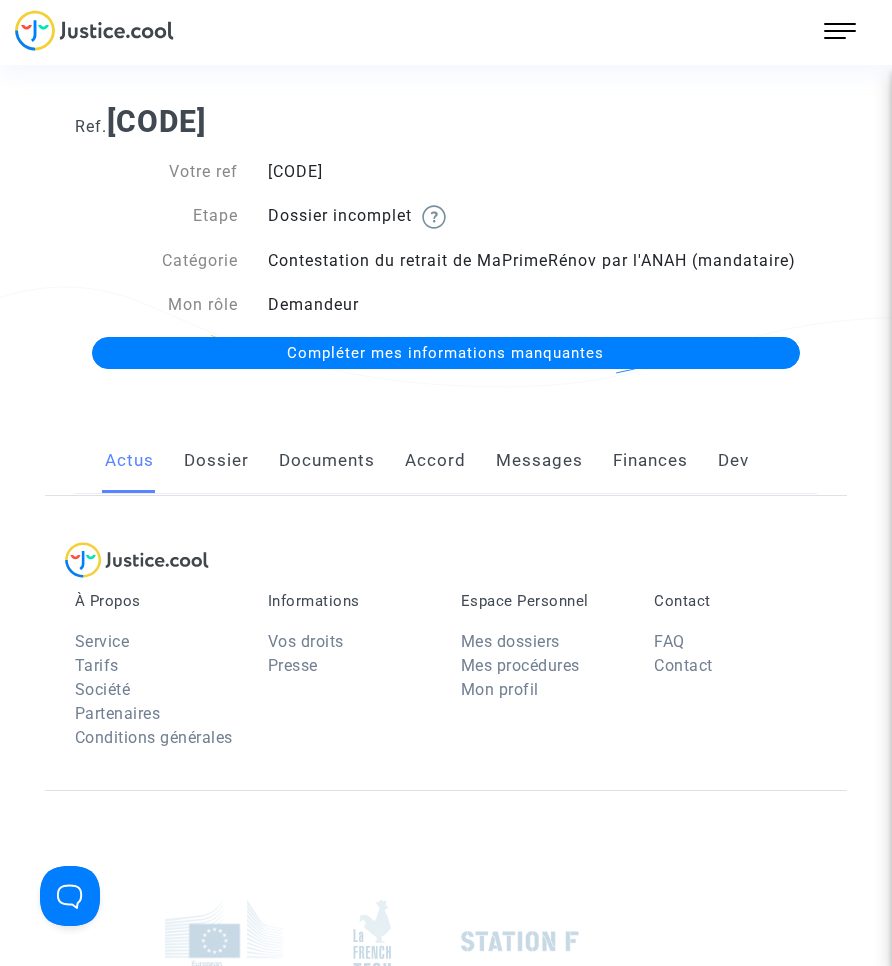 scroll, scrollTop: 0, scrollLeft: 0, axis: both 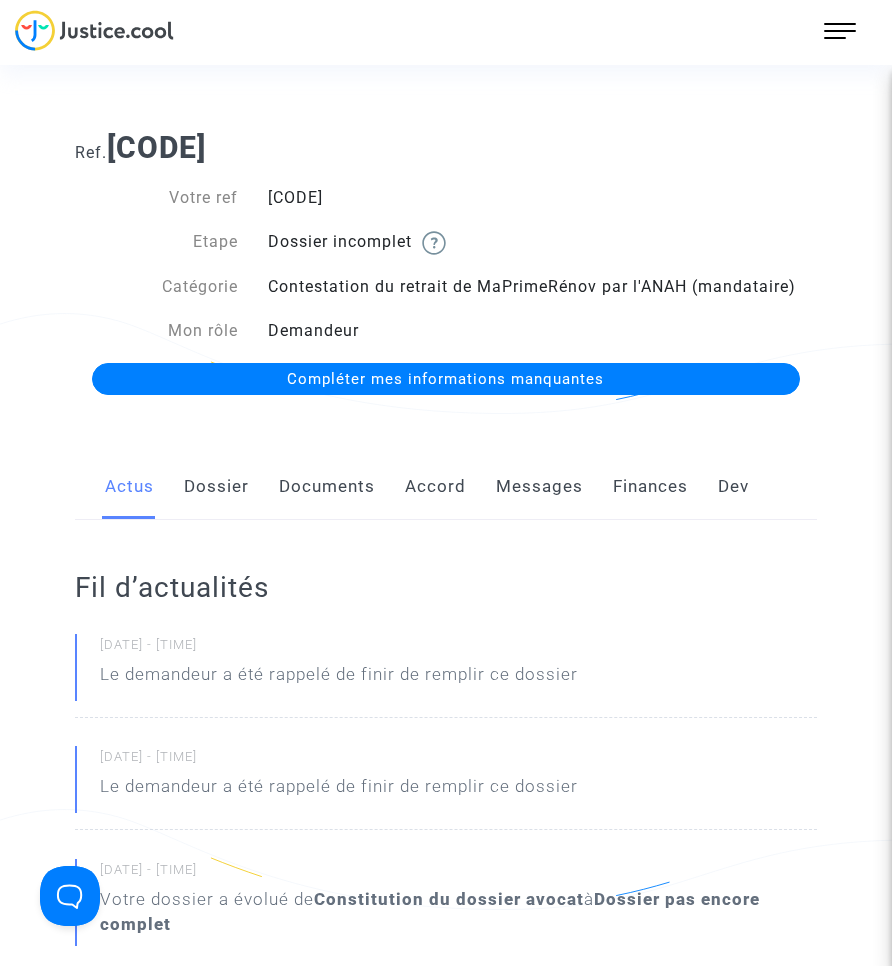 click on "Documents" 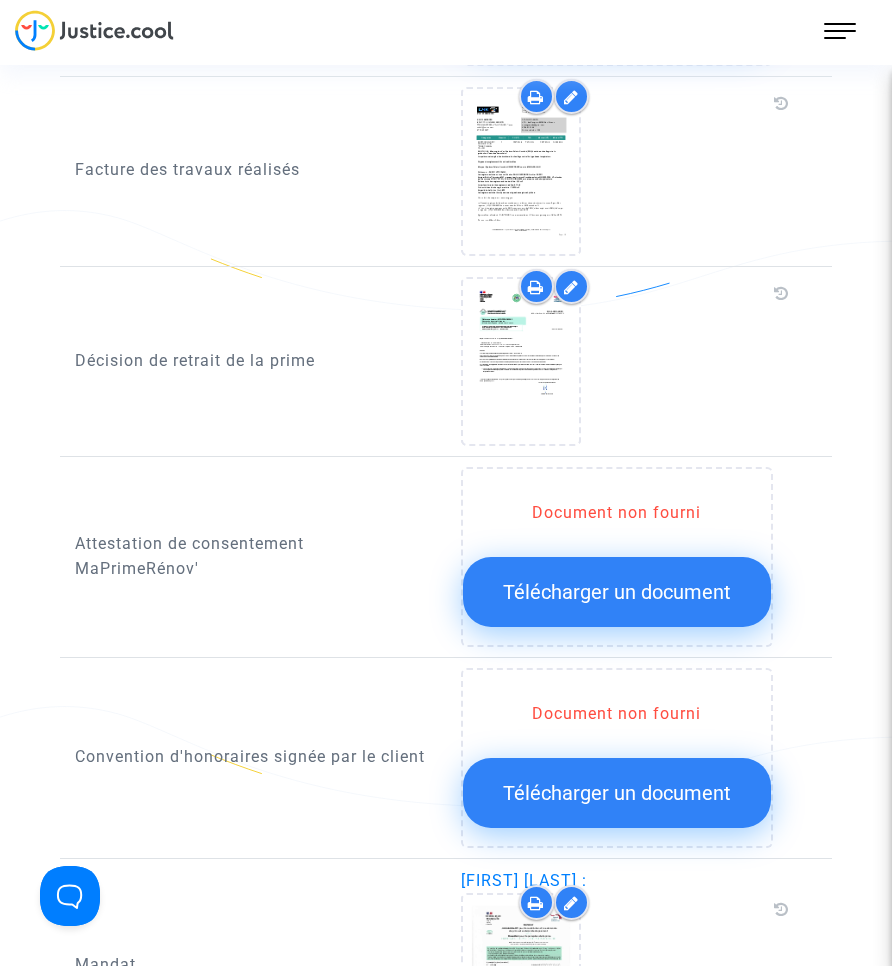 scroll, scrollTop: 1600, scrollLeft: 0, axis: vertical 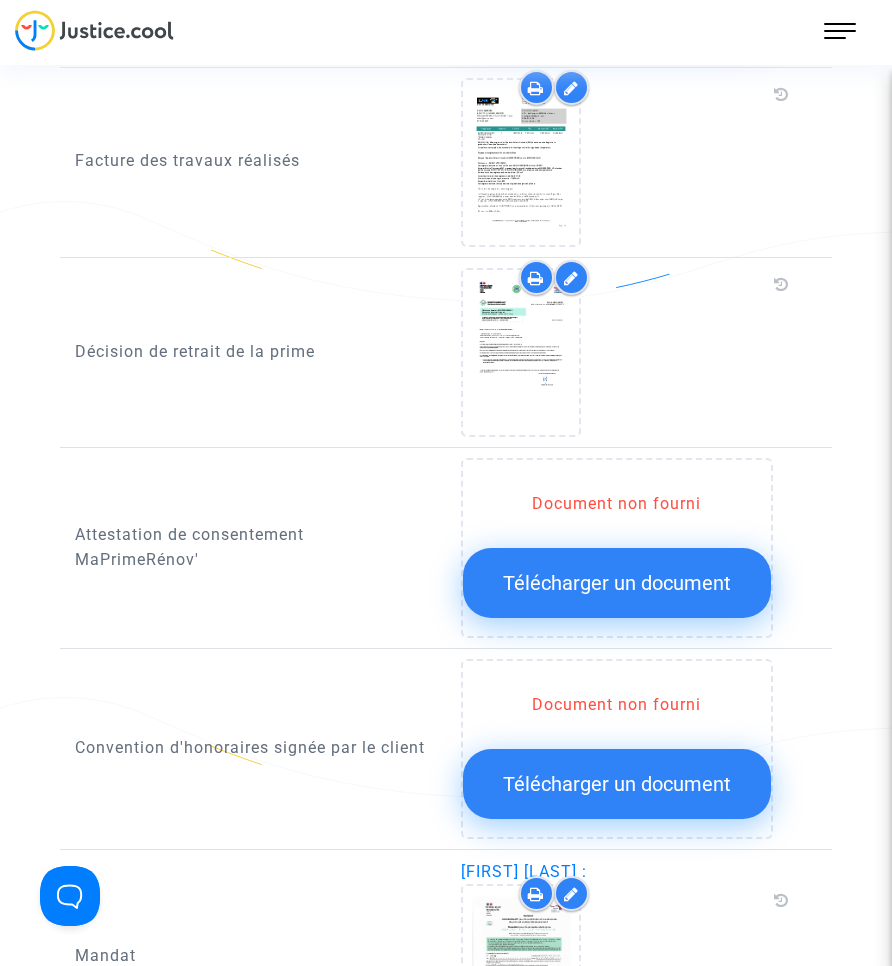 click on "377 Actus Mes dossiers Mon profil Paramètres Déconnexion" at bounding box center [446, 37] 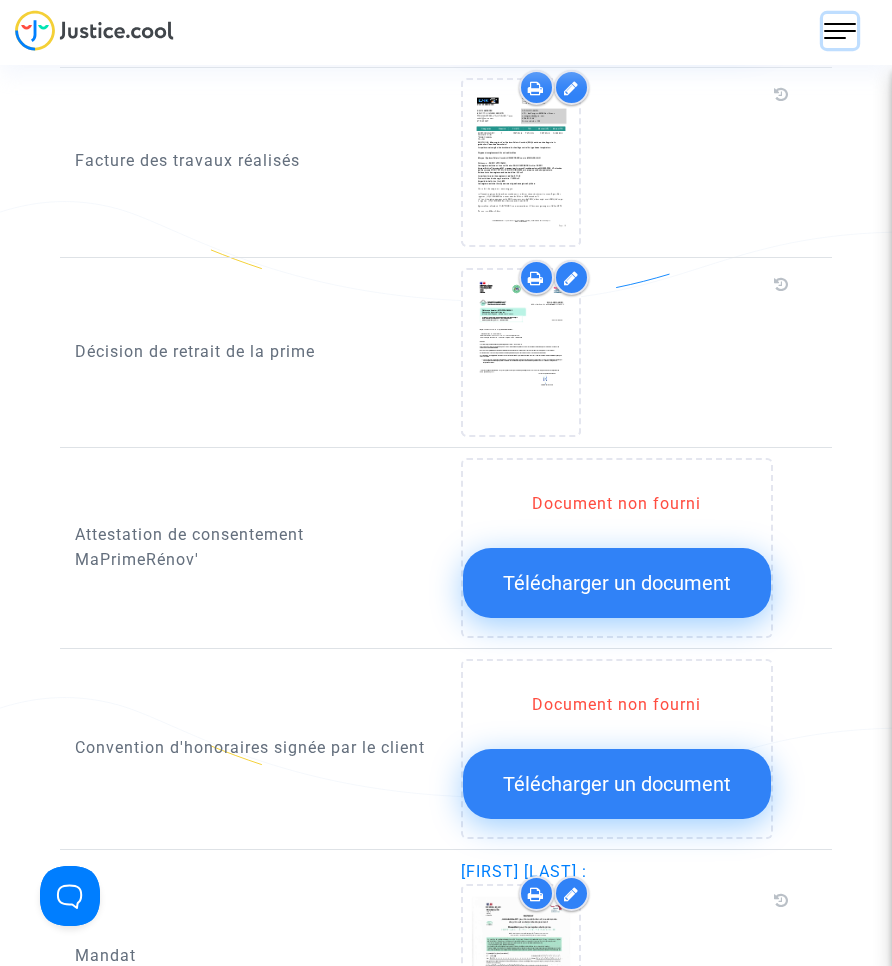 click at bounding box center (840, 31) 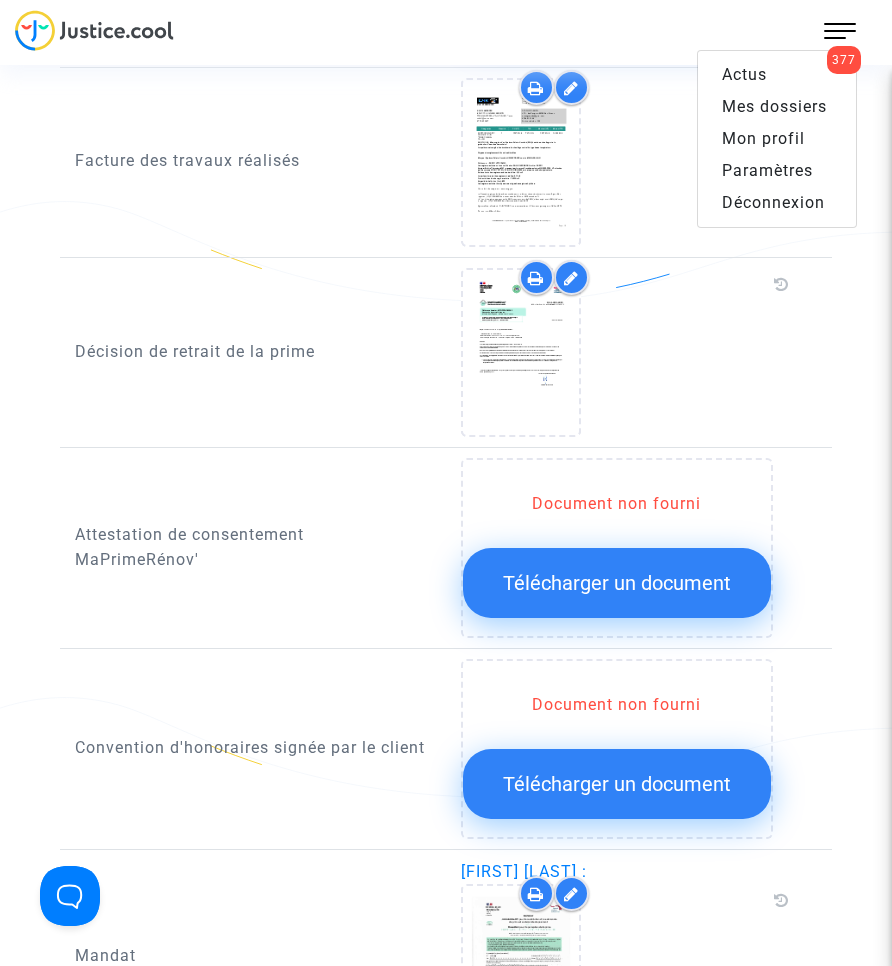 click on "Mes dossiers" at bounding box center [774, 106] 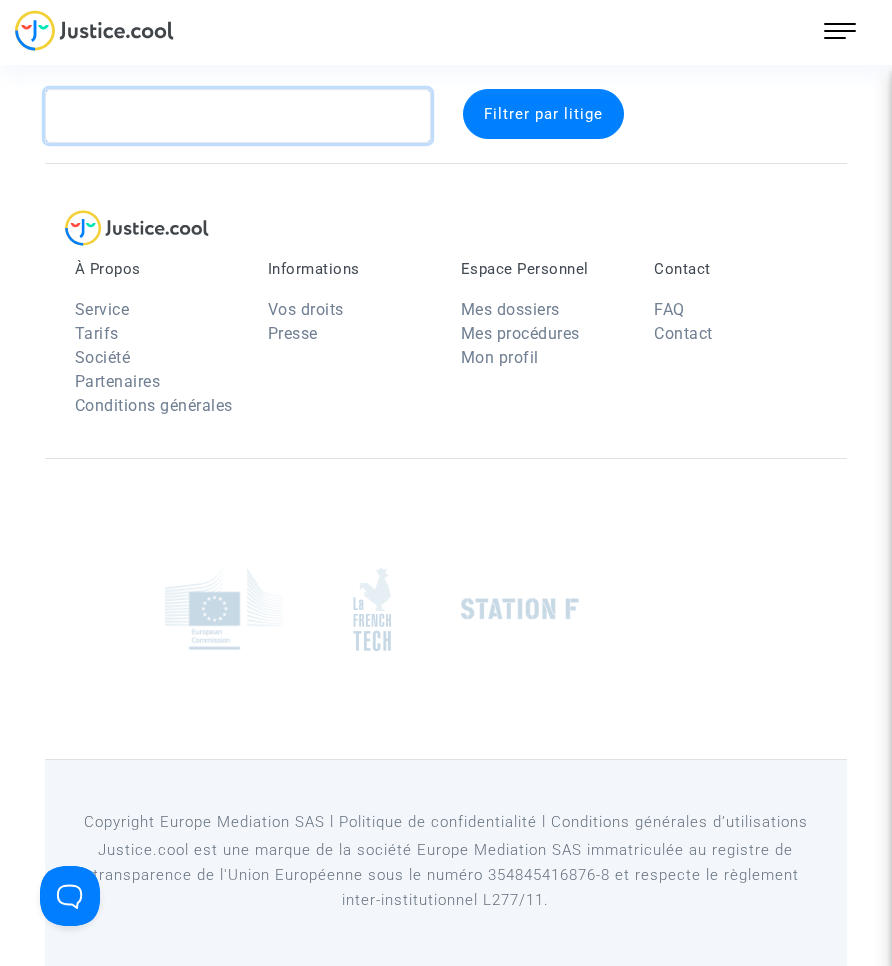 click 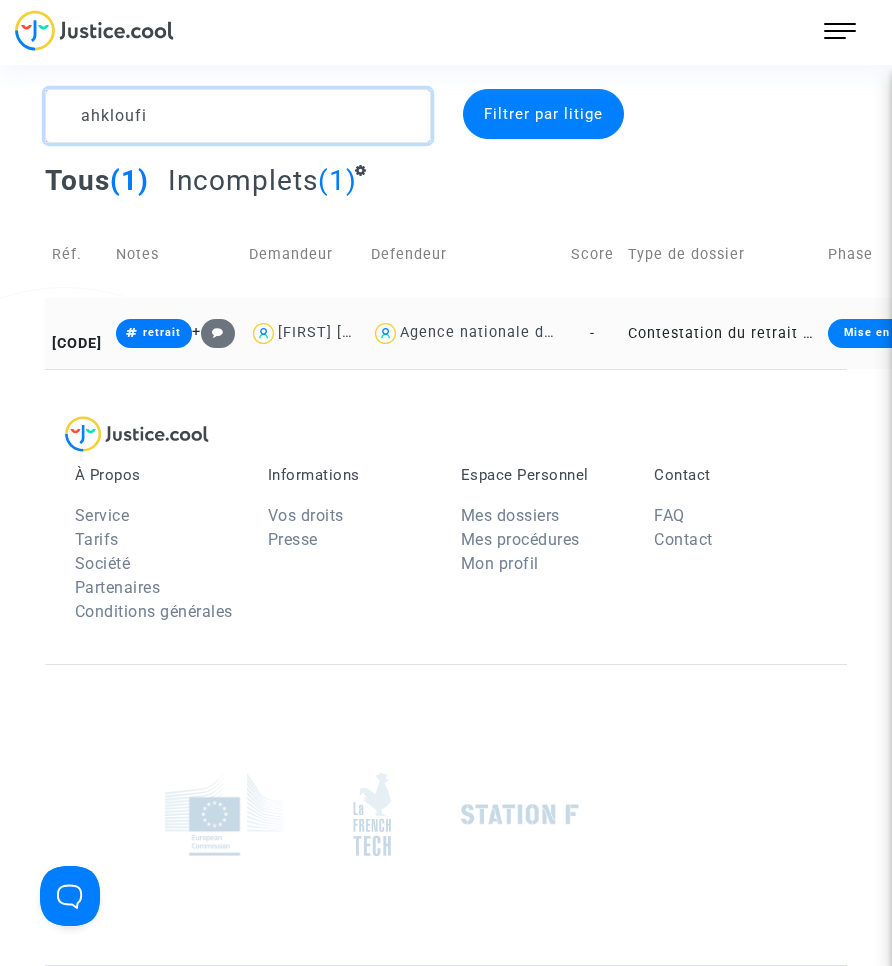 type on "ahkloufi" 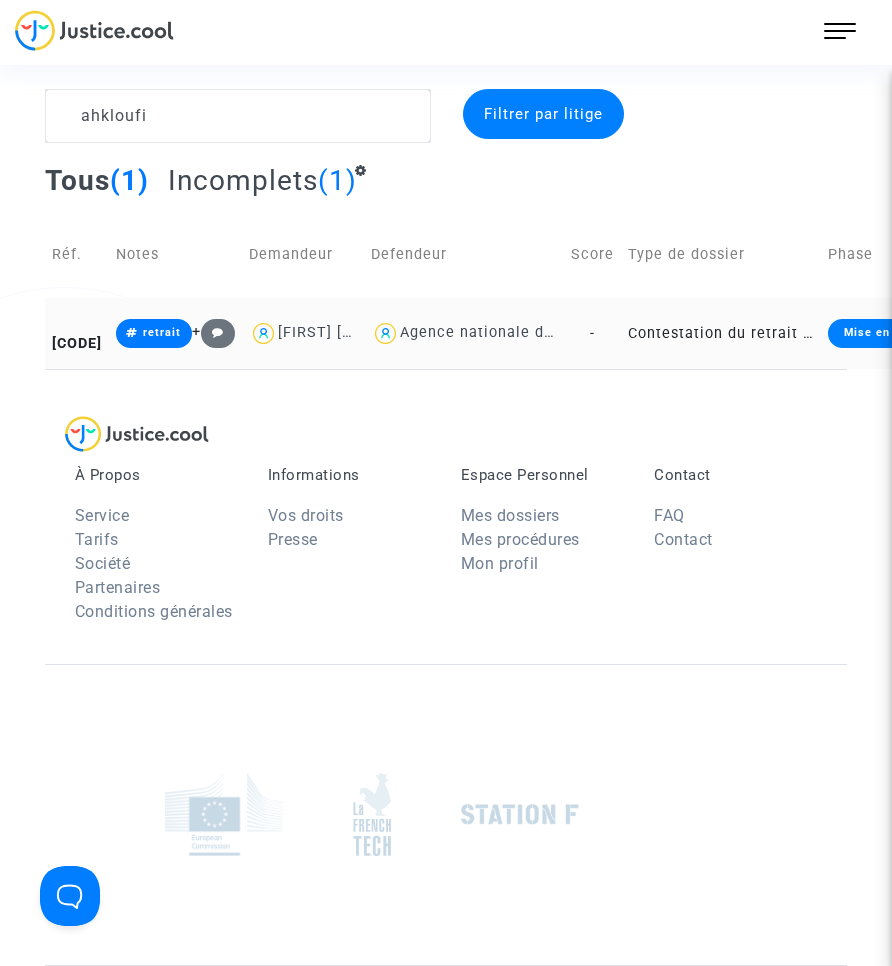 click on "Contestation du retrait de MaPrimeRénov par l'ANAH (mandataire)" 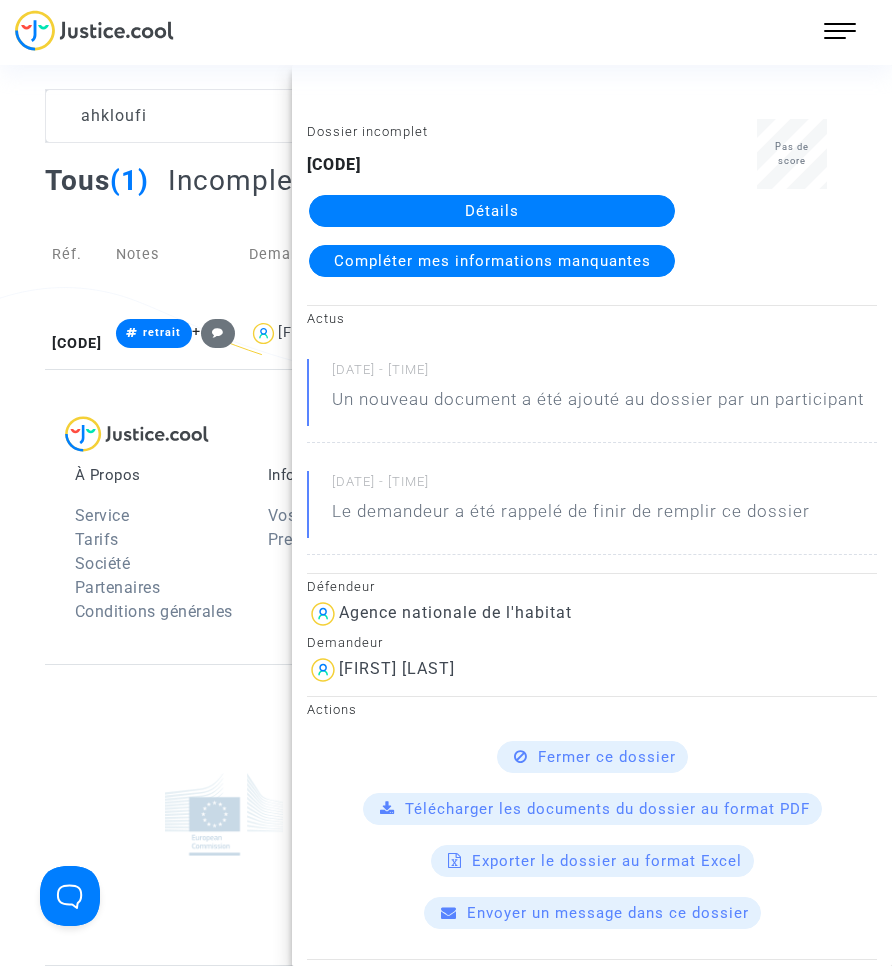 click on "Détails" 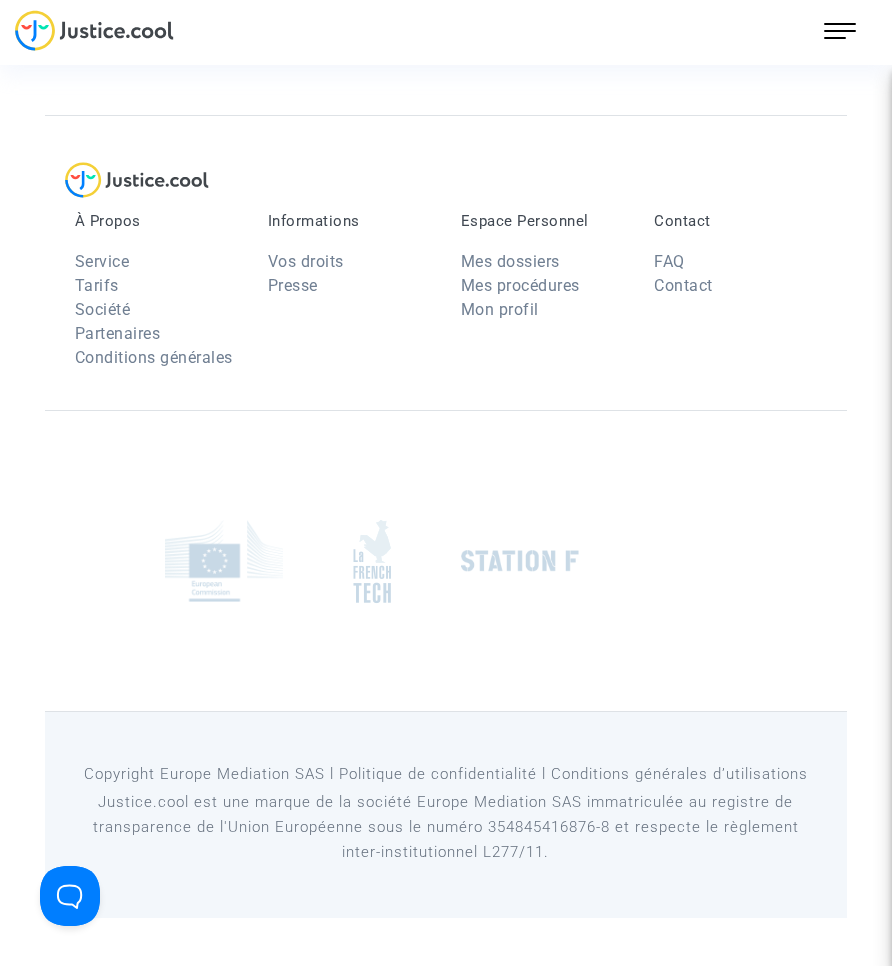 scroll, scrollTop: 0, scrollLeft: 0, axis: both 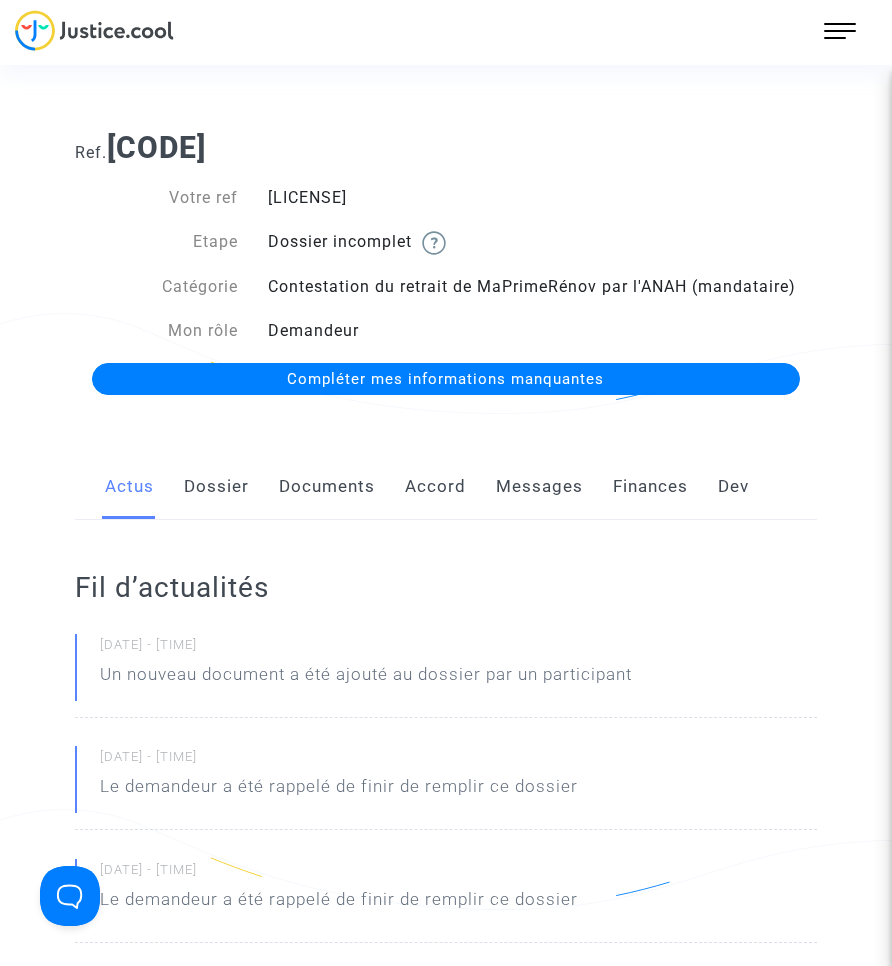 click on "Documents" 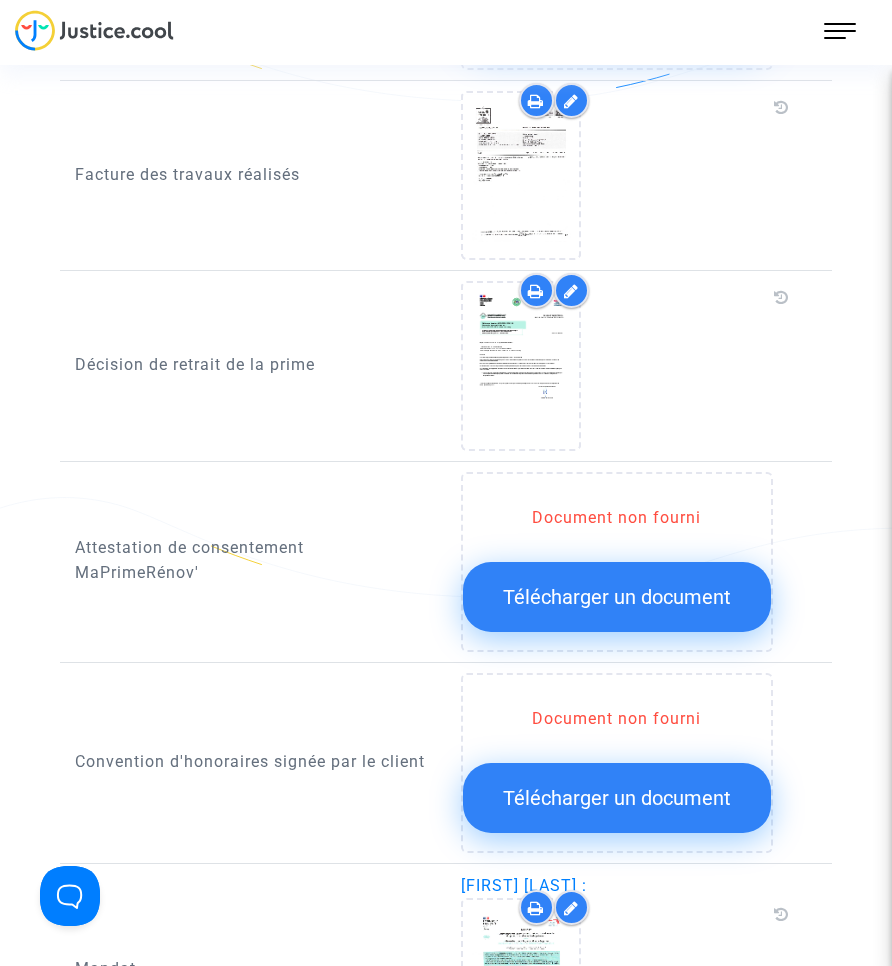 scroll, scrollTop: 2000, scrollLeft: 0, axis: vertical 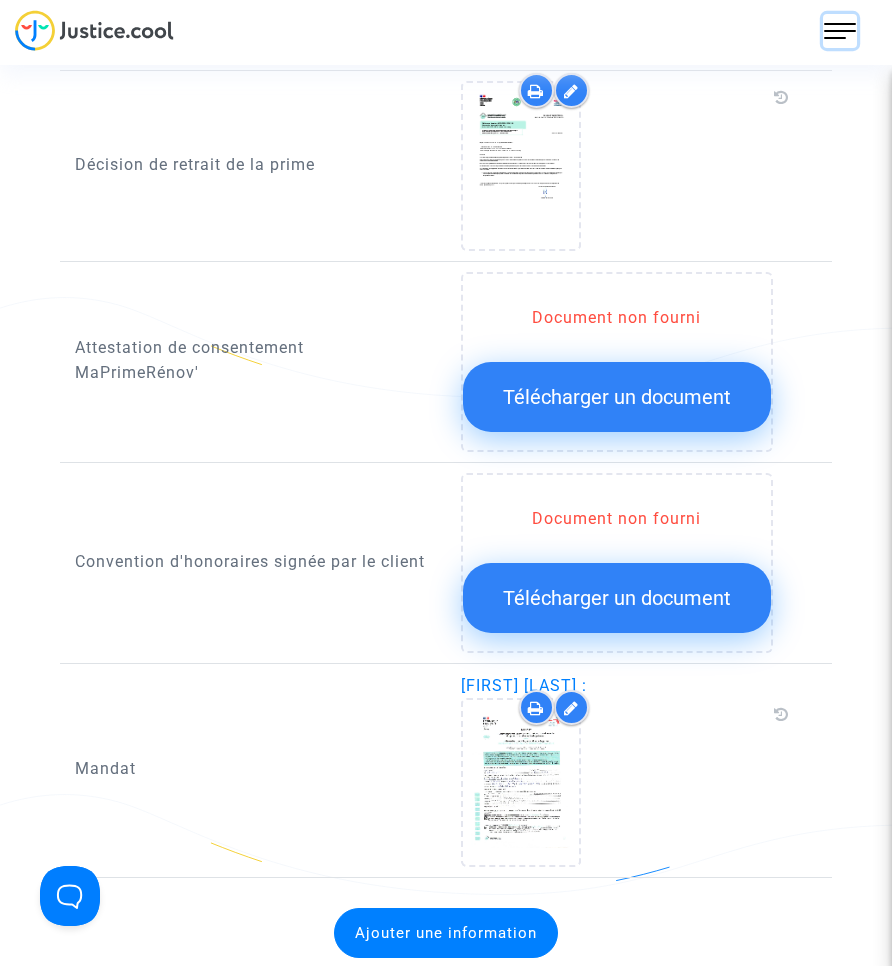 click at bounding box center [840, 31] 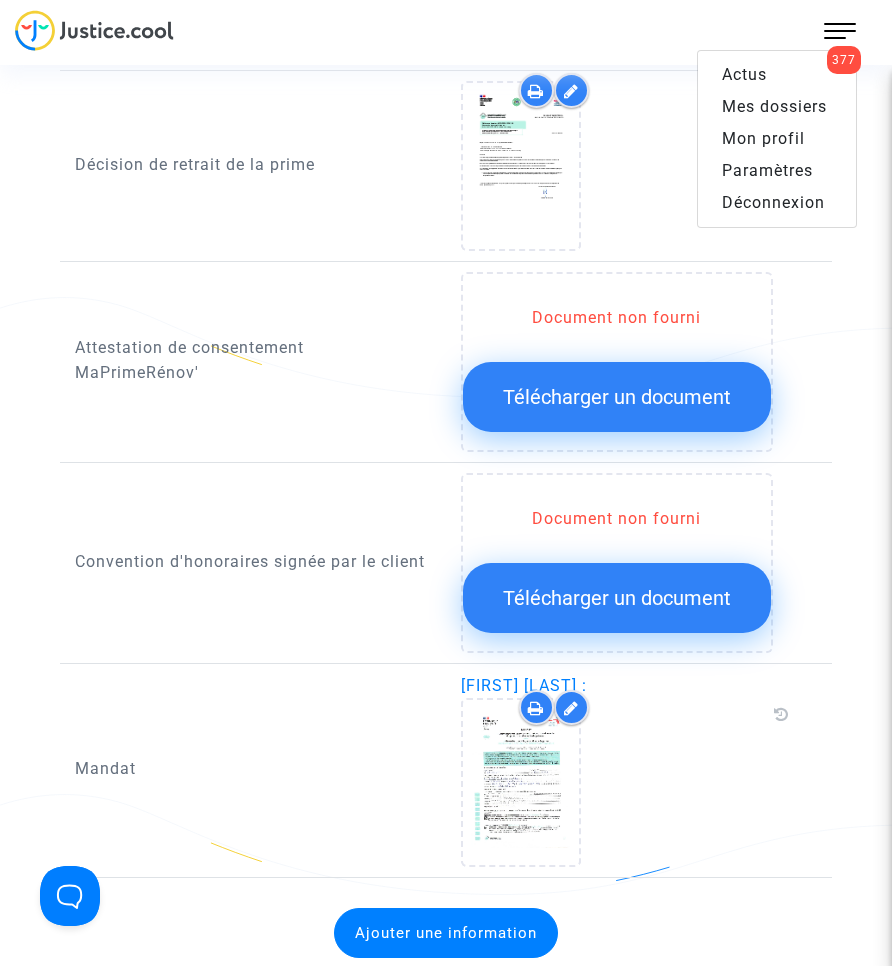 click on "Mes dossiers" at bounding box center (774, 106) 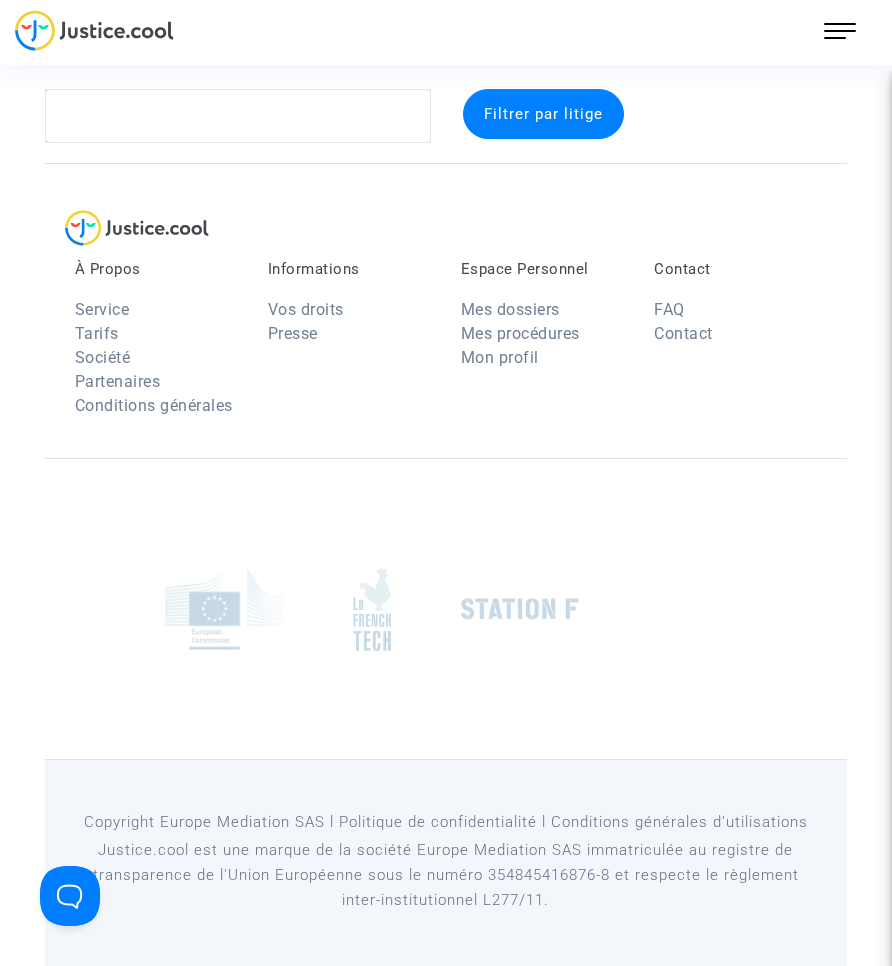 scroll, scrollTop: 26, scrollLeft: 0, axis: vertical 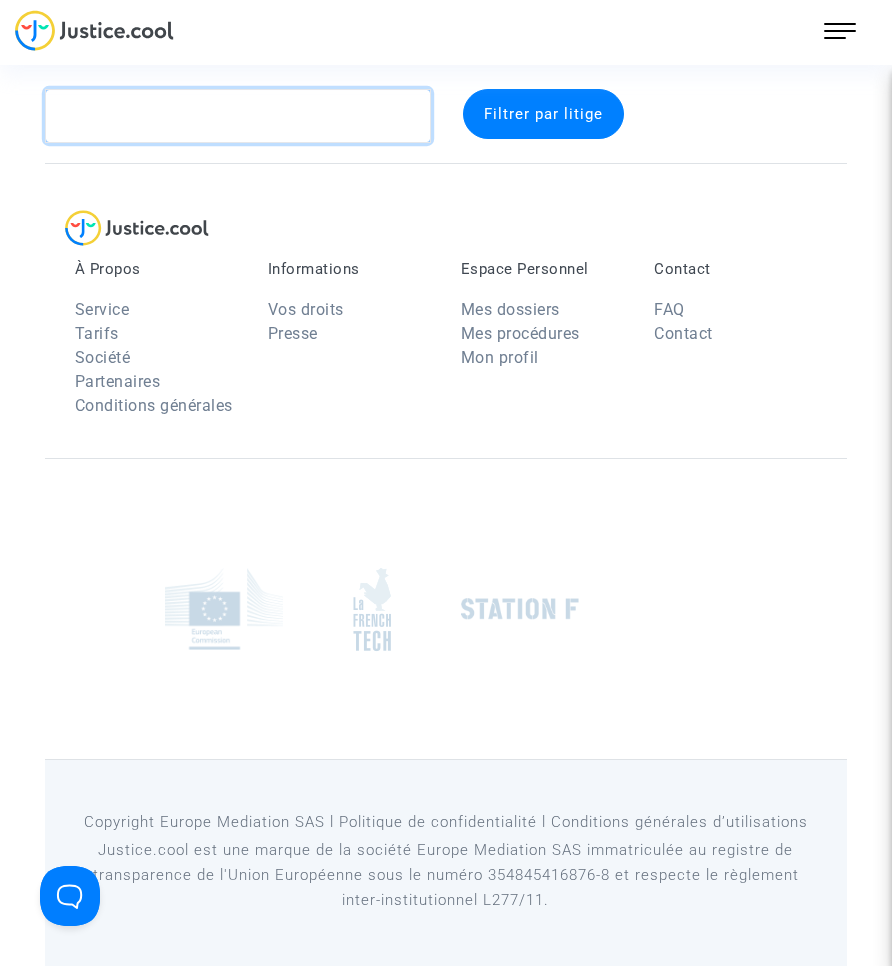 click 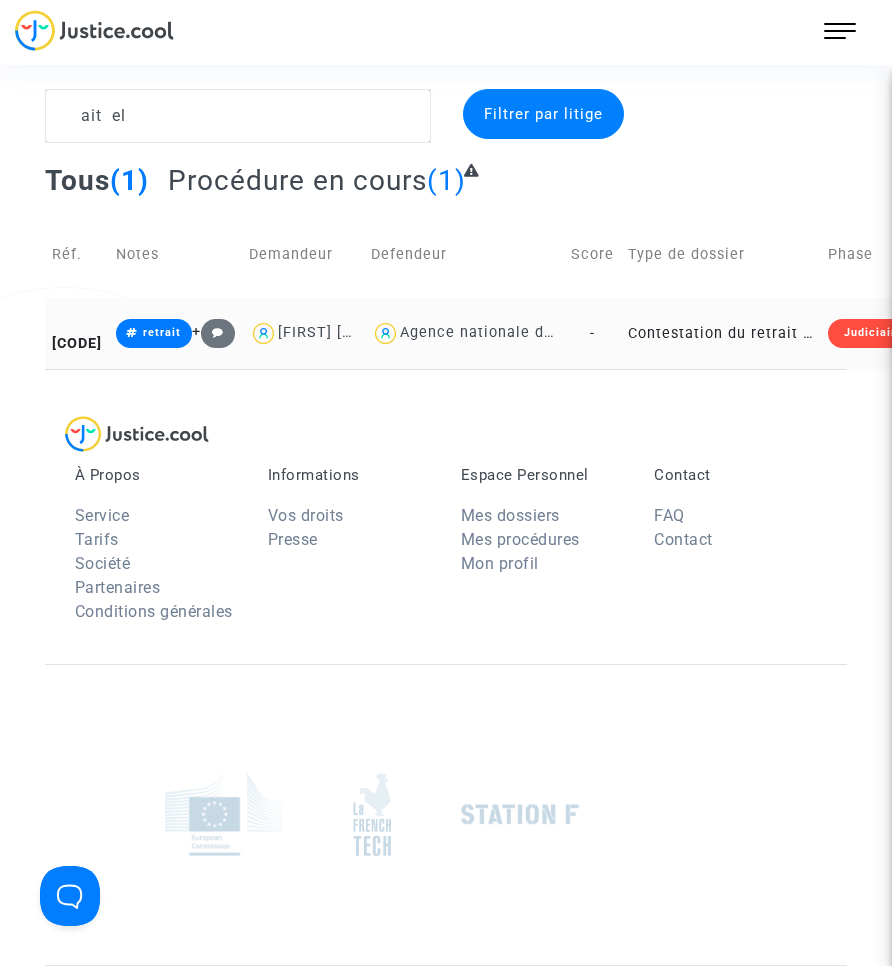 click on "Agence nationale de l'habitat" 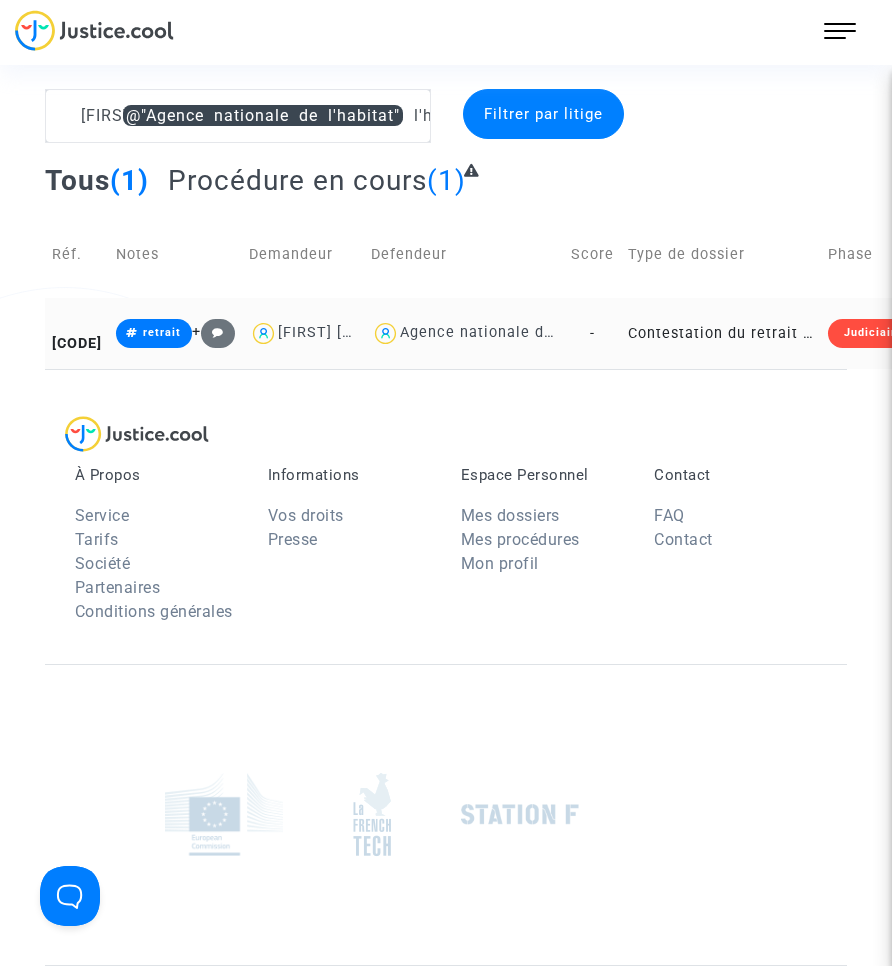 click on "Contestation du retrait de MaPrimeRénov par l'ANAH (mandataire)" 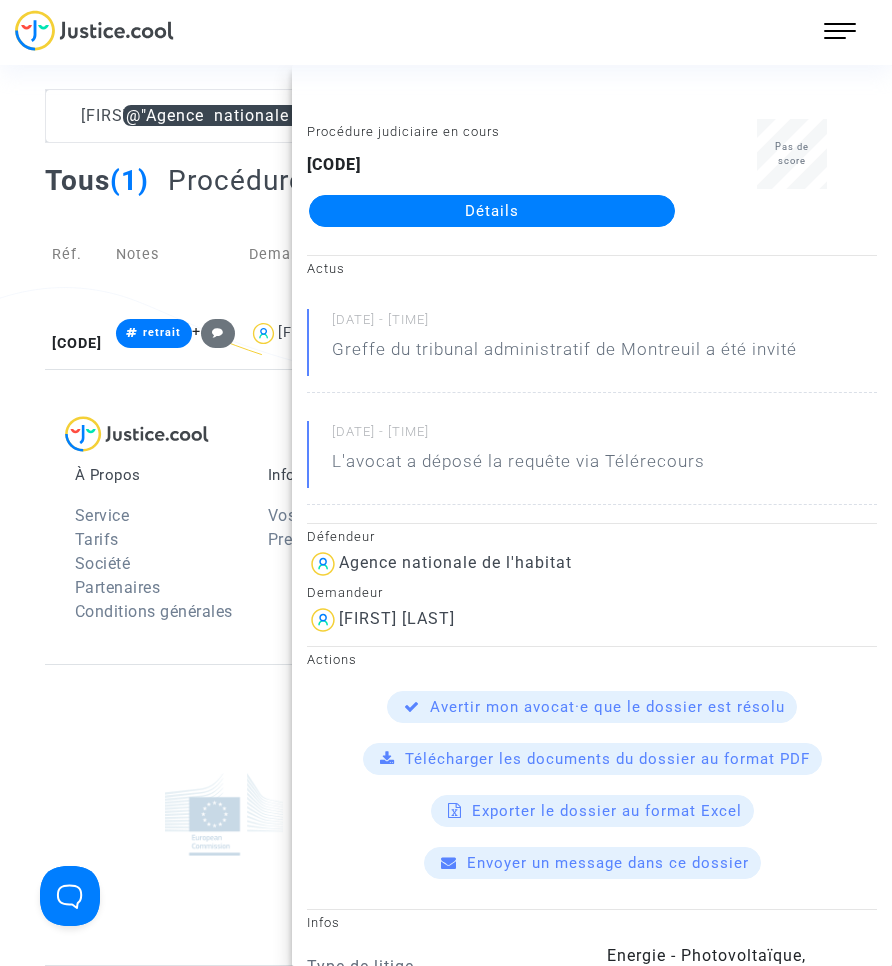 click on "Détails" 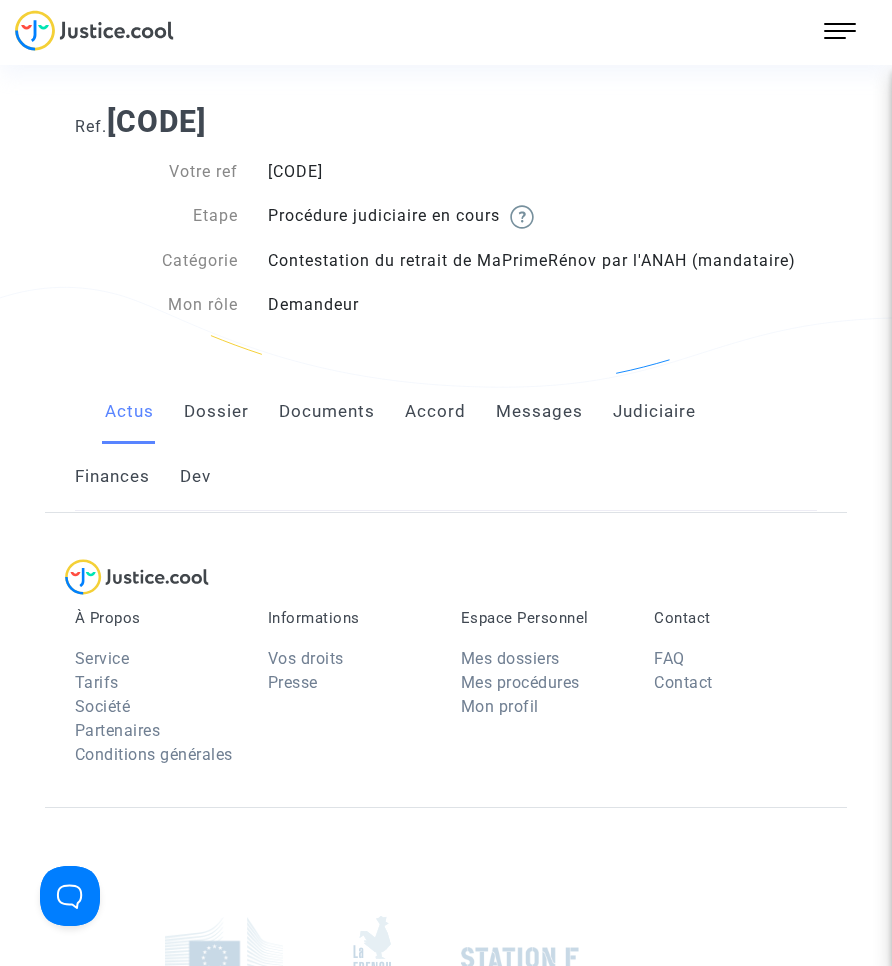 scroll, scrollTop: 0, scrollLeft: 0, axis: both 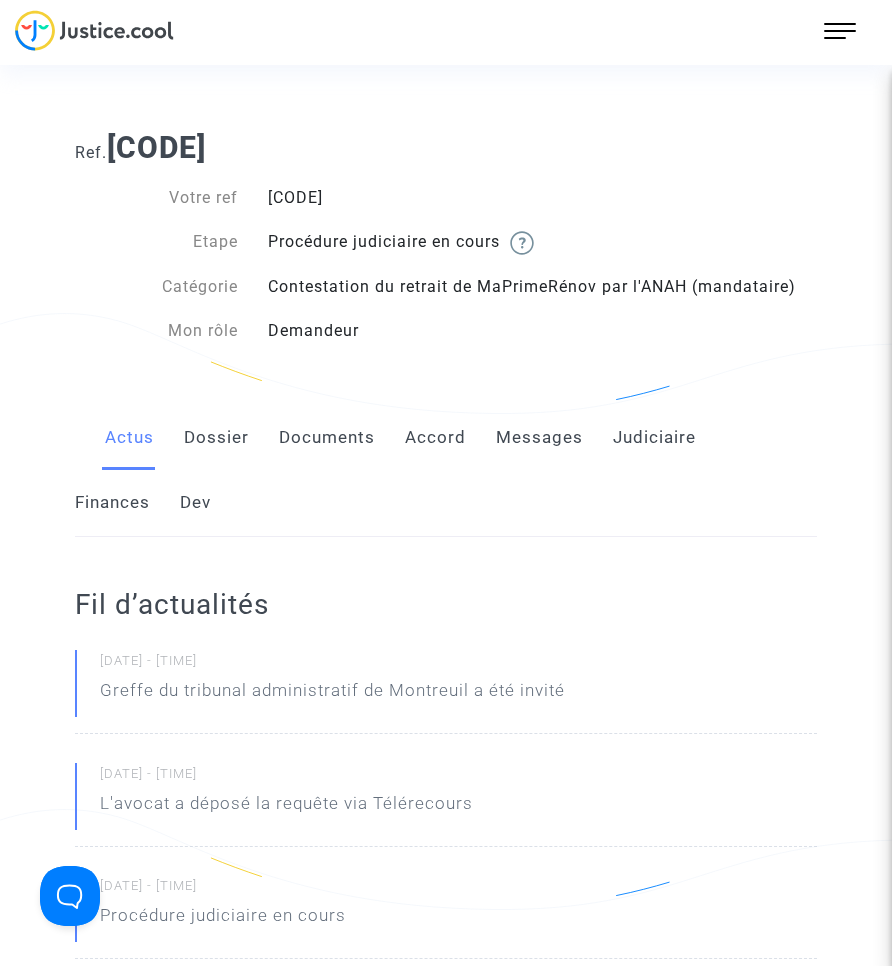 click on "Documents" 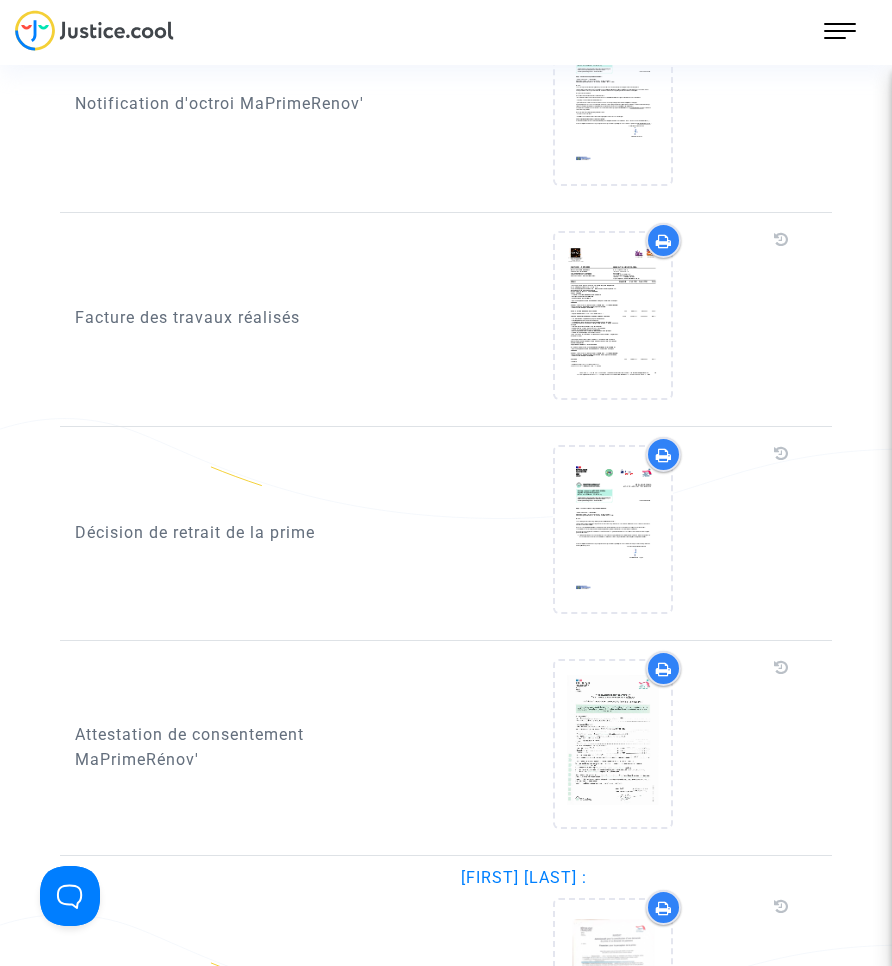 scroll, scrollTop: 3400, scrollLeft: 0, axis: vertical 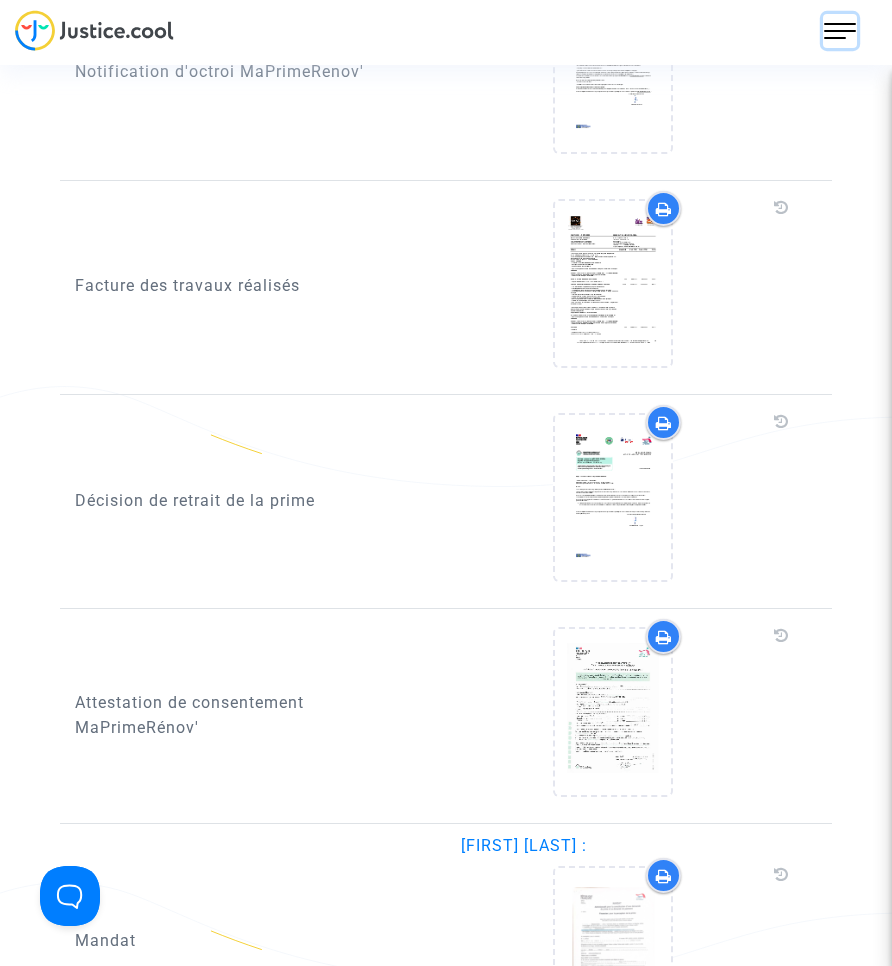 click at bounding box center [840, 31] 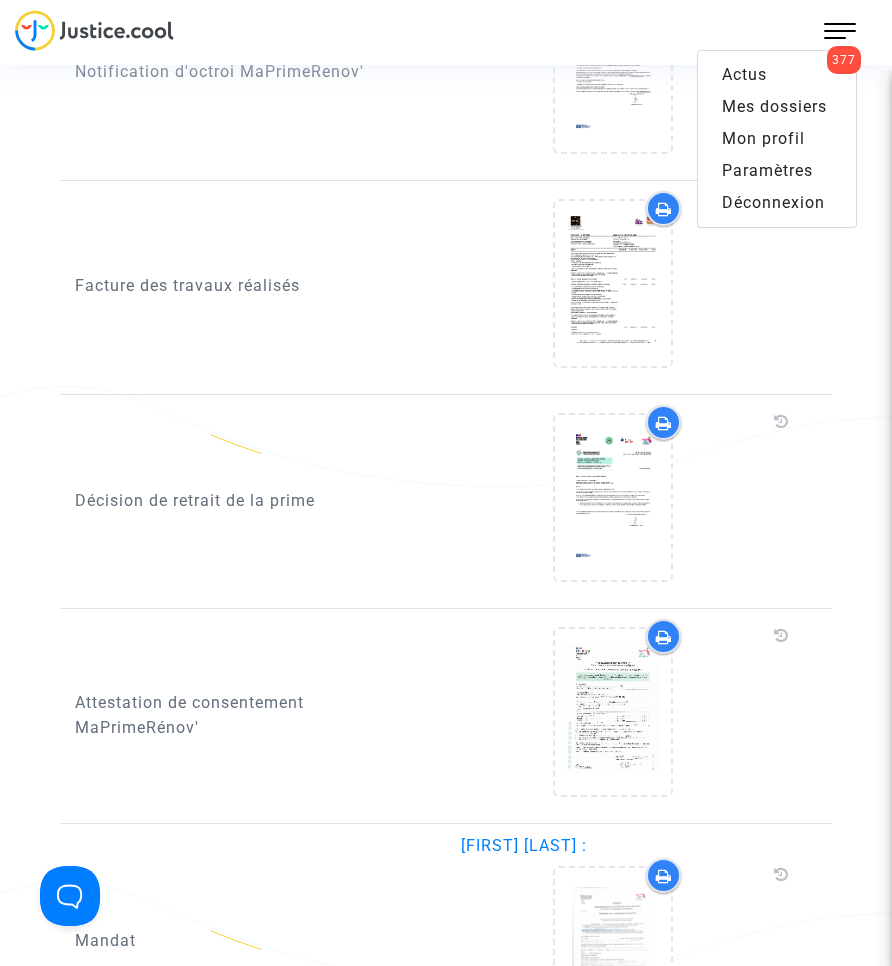 click on "Mes dossiers" at bounding box center (774, 106) 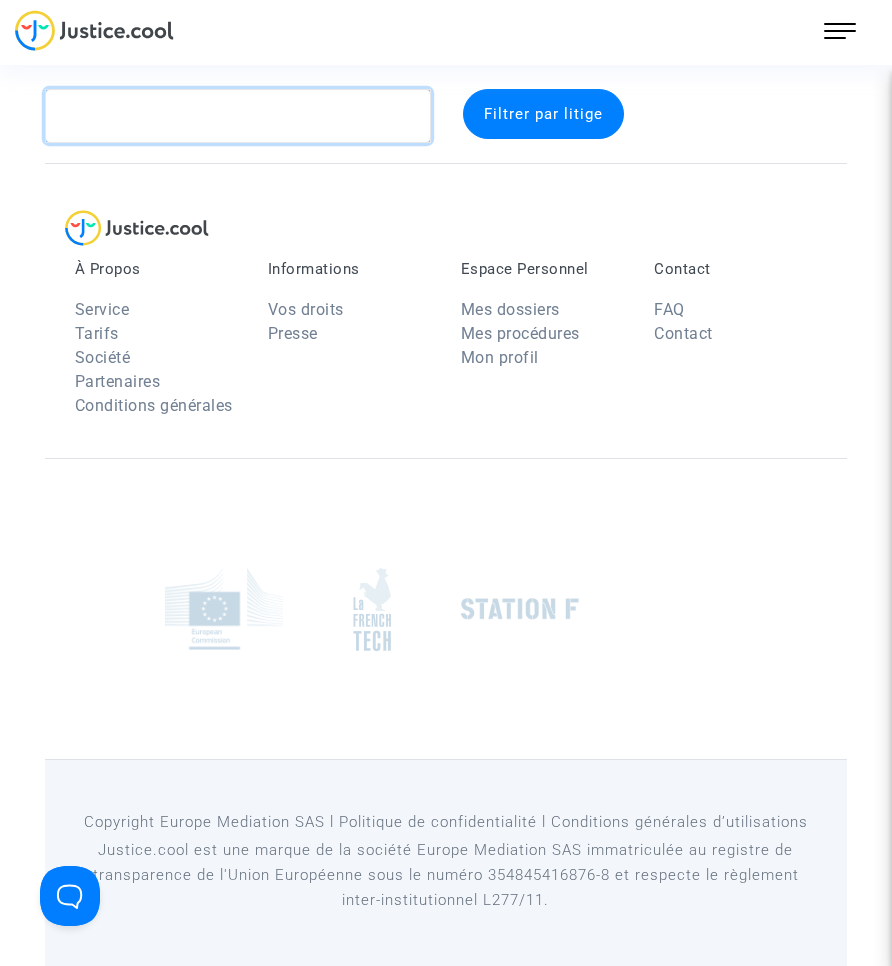 click 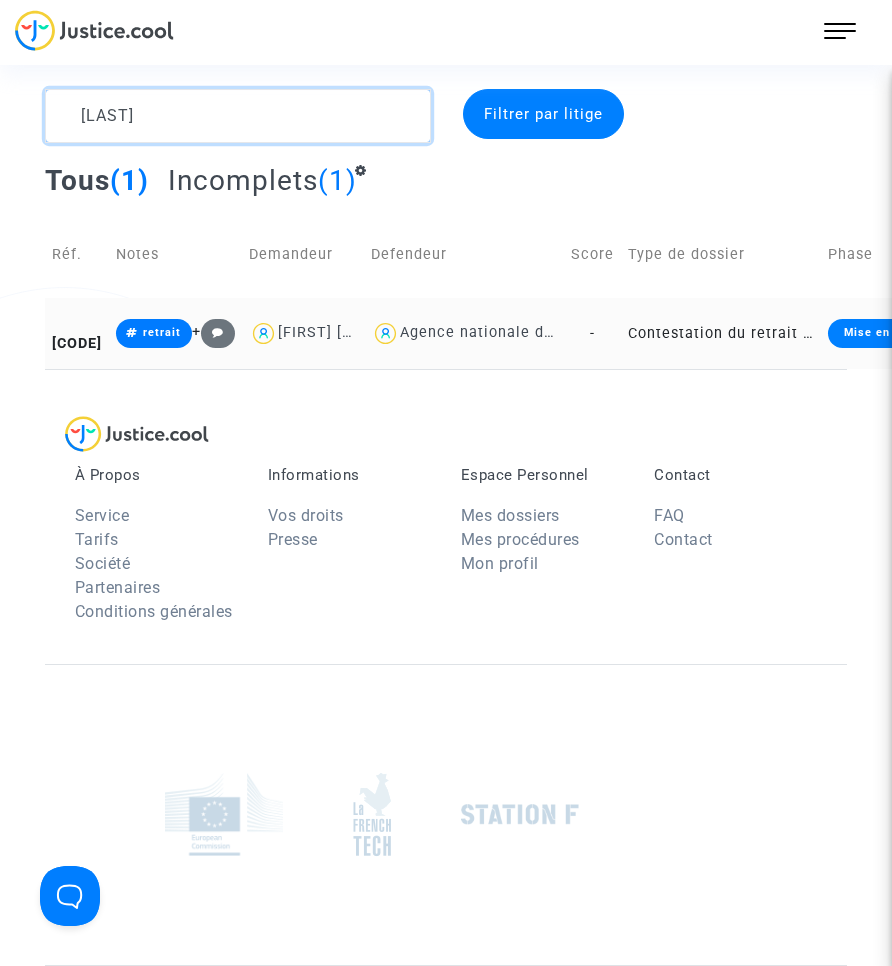 type on "[LAST]" 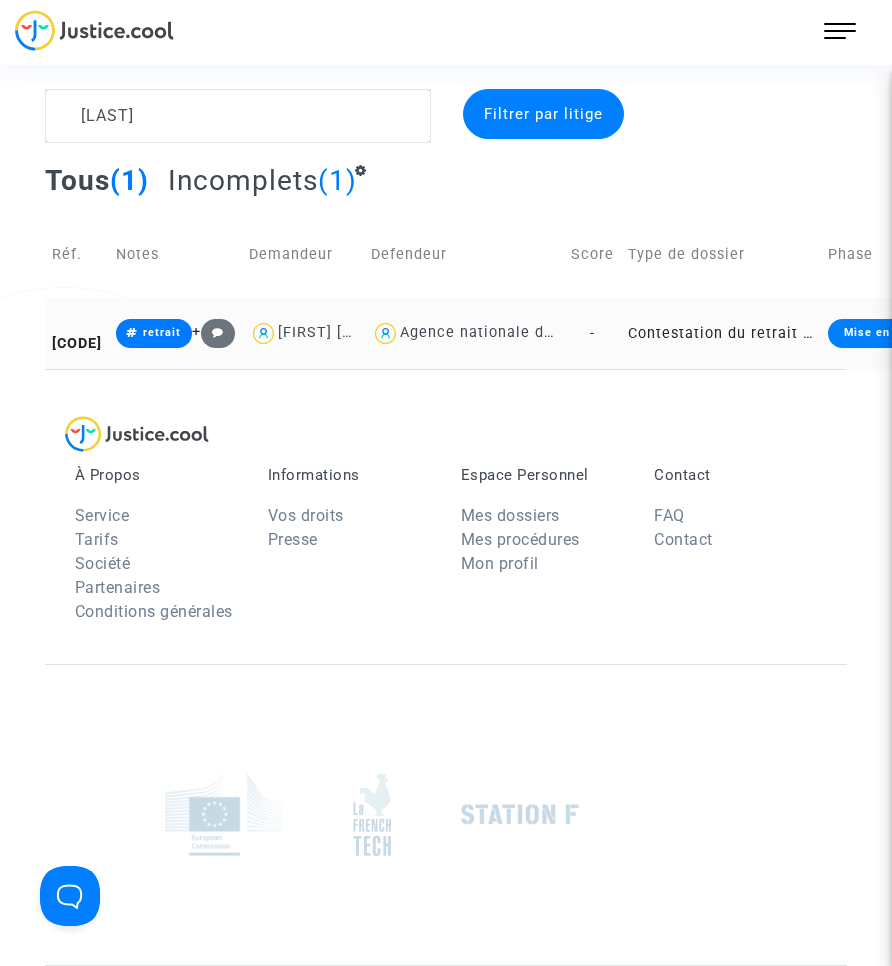click on "Contestation du retrait de MaPrimeRénov par l'ANAH (mandataire)" 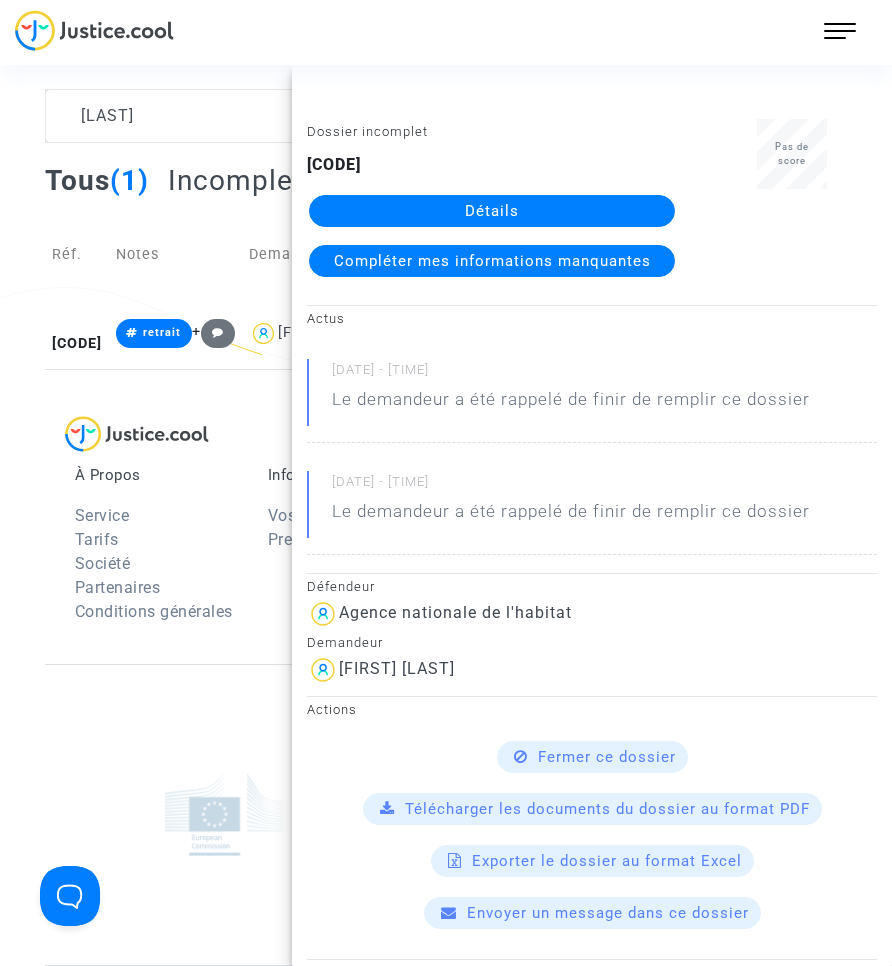 click on "Détails" 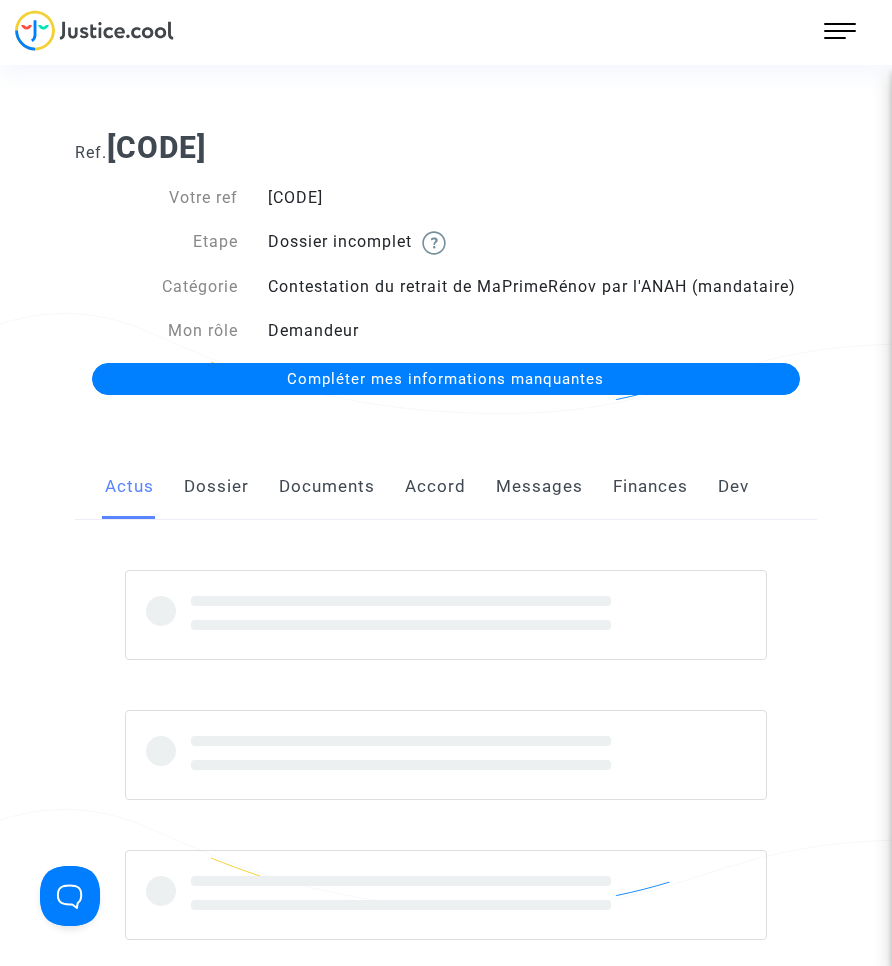 click on "Documents" 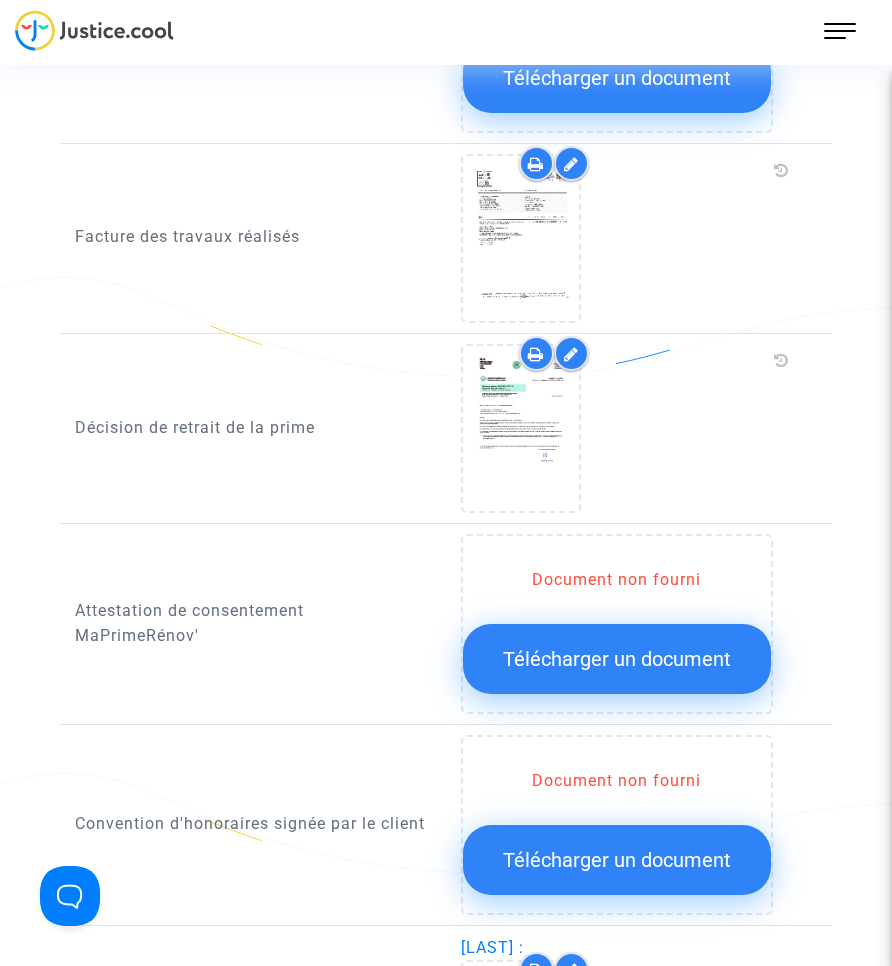 scroll, scrollTop: 1600, scrollLeft: 0, axis: vertical 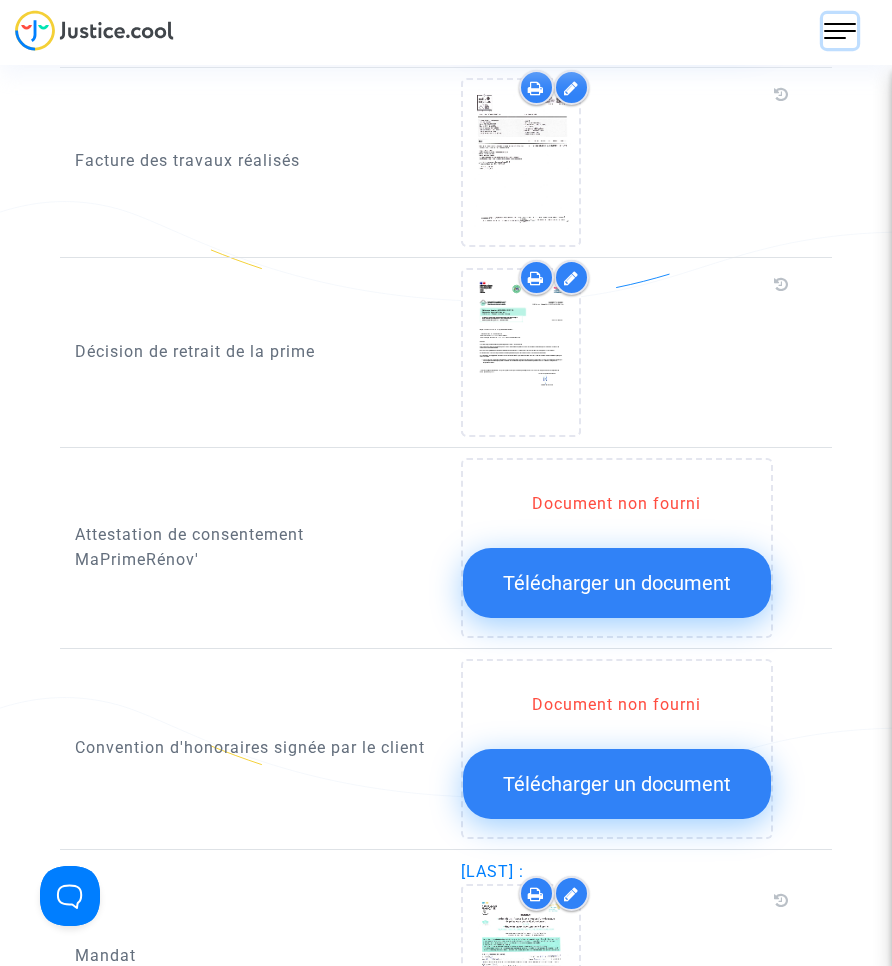 click at bounding box center [840, 31] 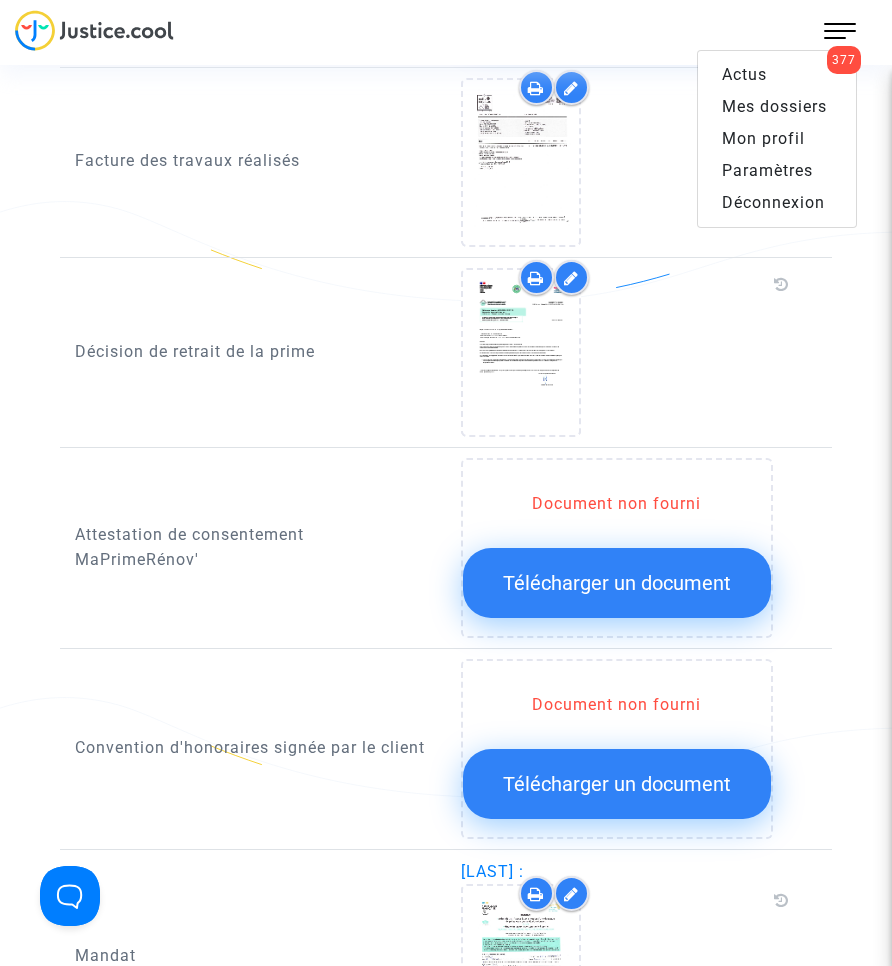 click on "Mes dossiers" at bounding box center [774, 106] 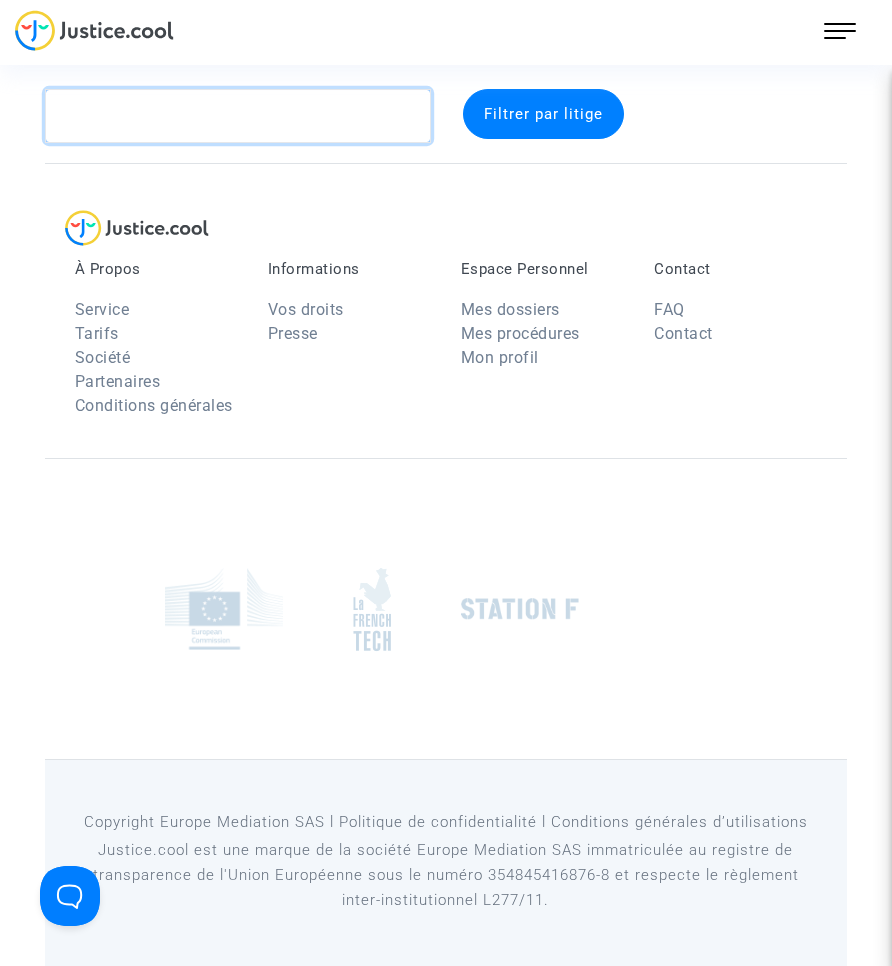 click 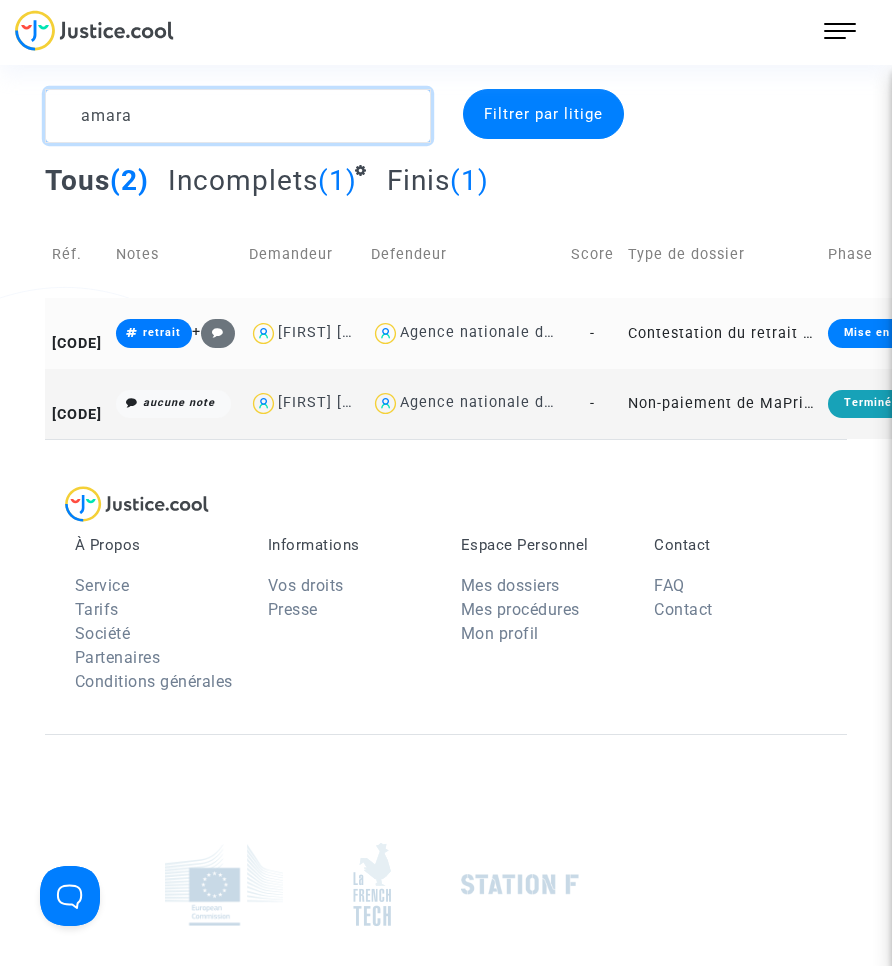 type on "amara" 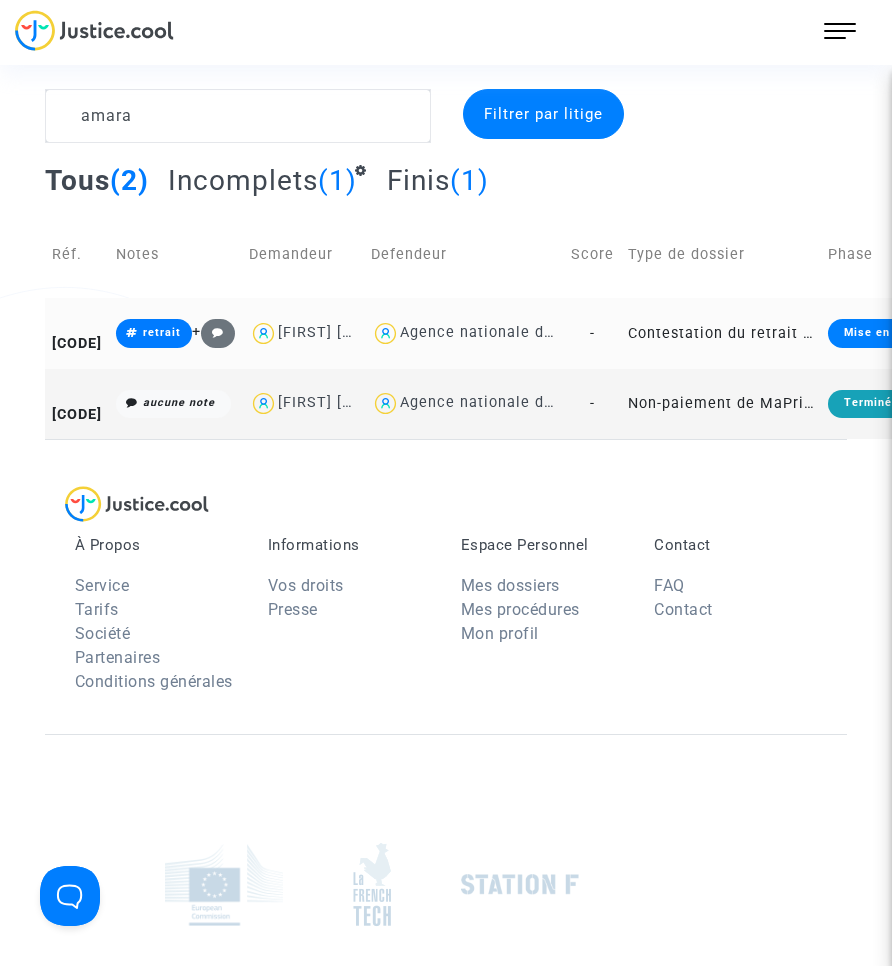 click on "Contestation du retrait de MaPrimeRénov par l'ANAH (mandataire)" 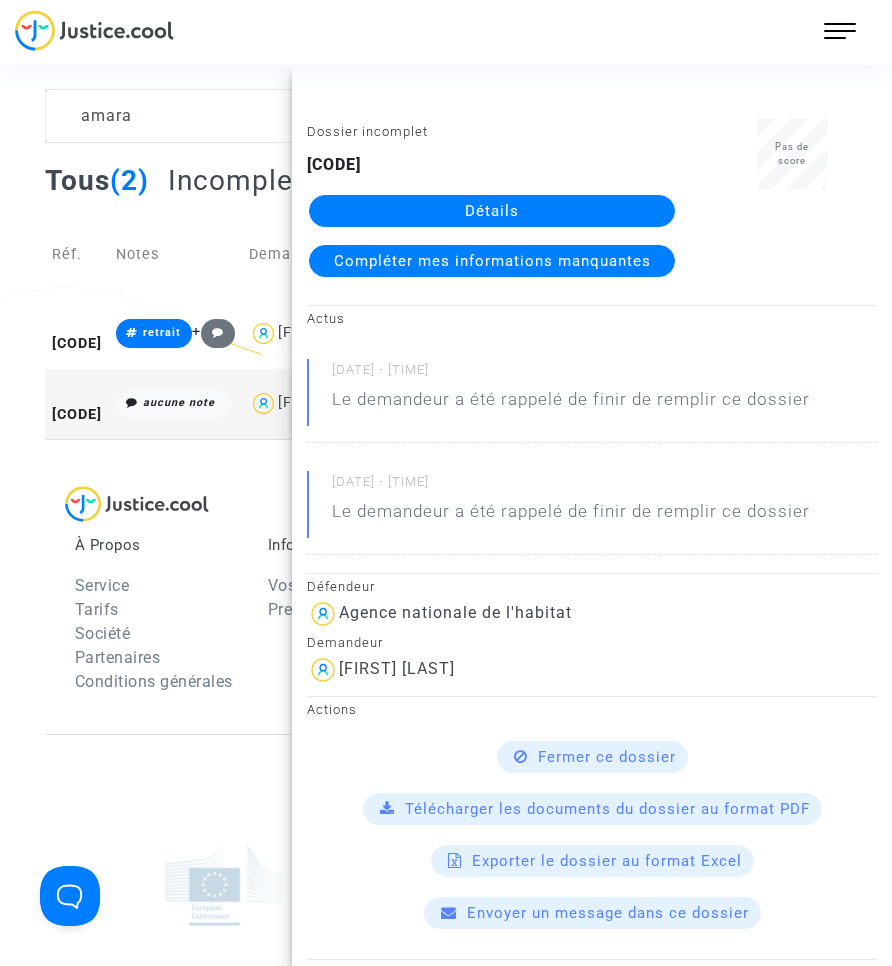 click on "Détails" 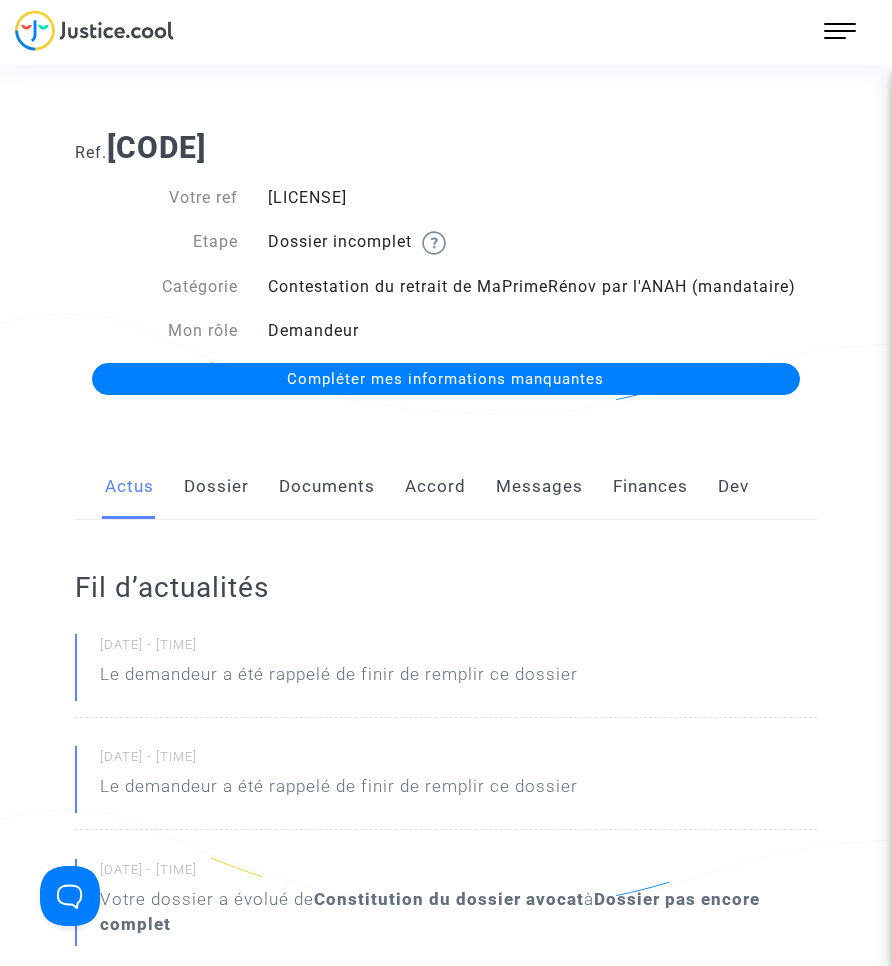 click on "Documents" 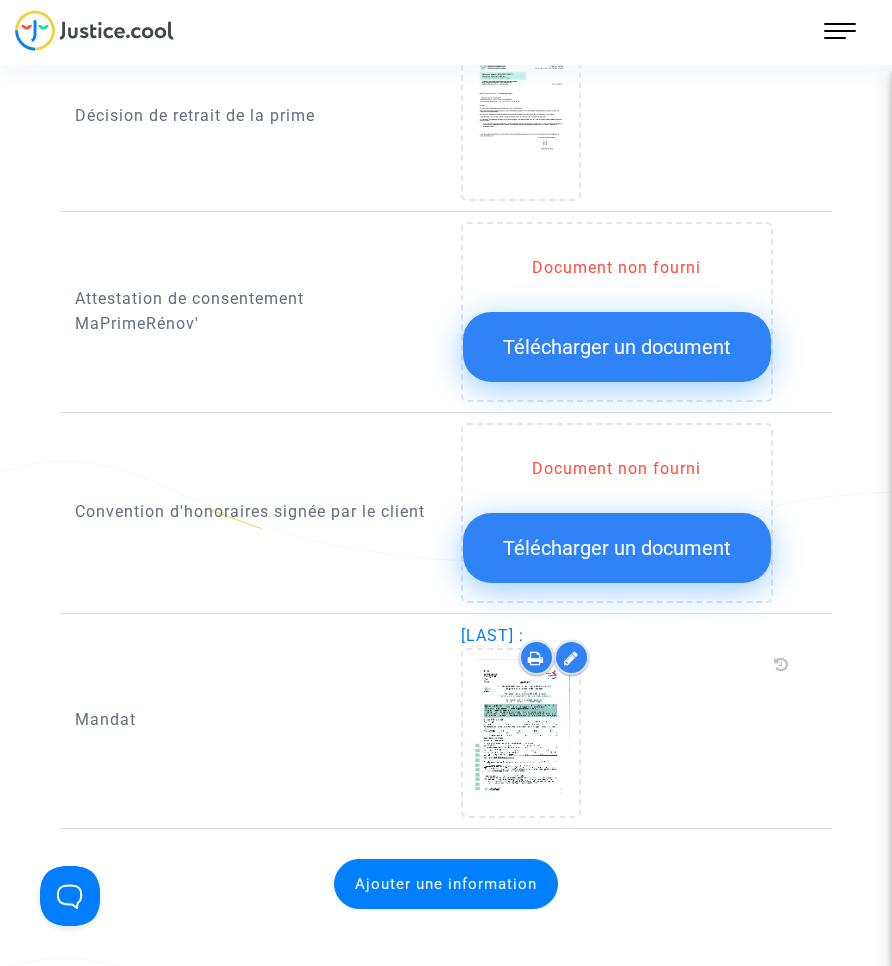 scroll, scrollTop: 2000, scrollLeft: 0, axis: vertical 